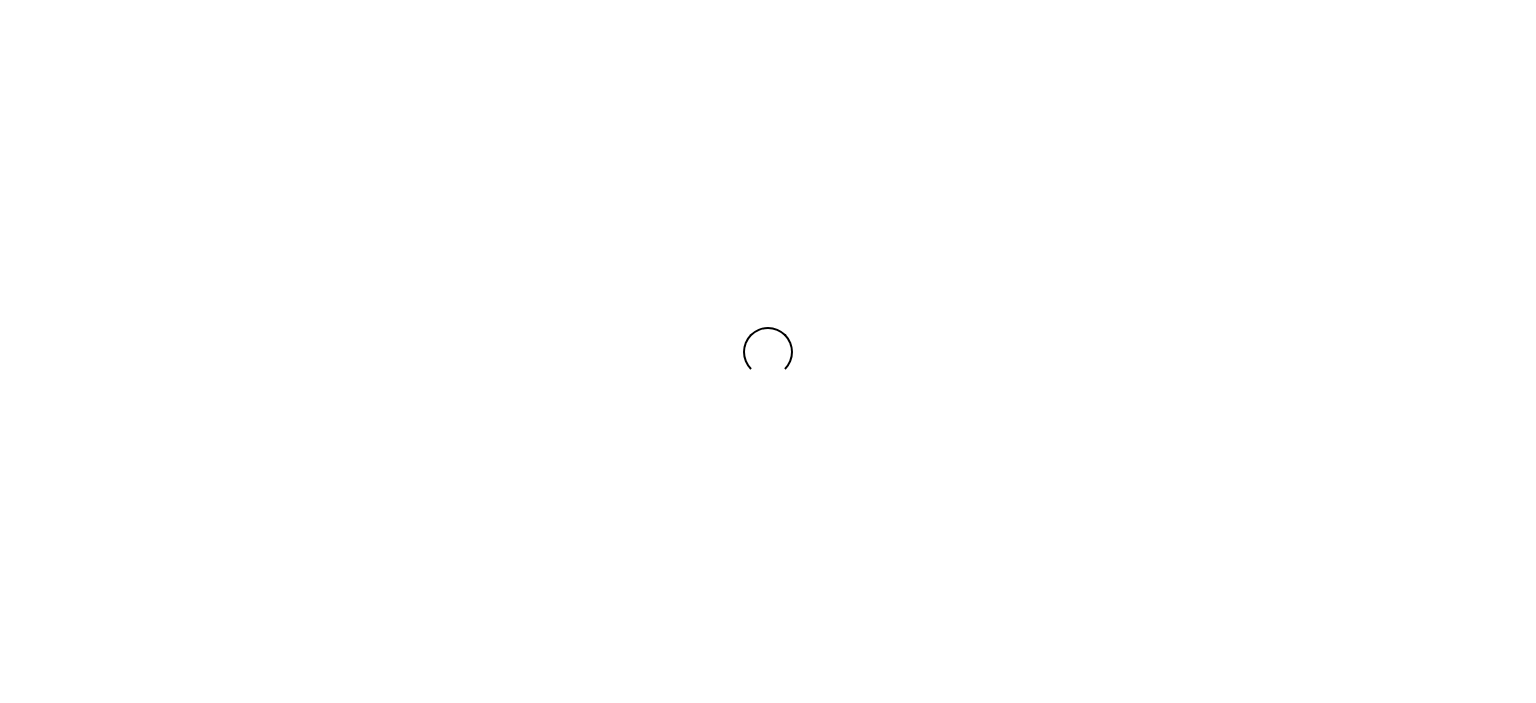 scroll, scrollTop: 0, scrollLeft: 0, axis: both 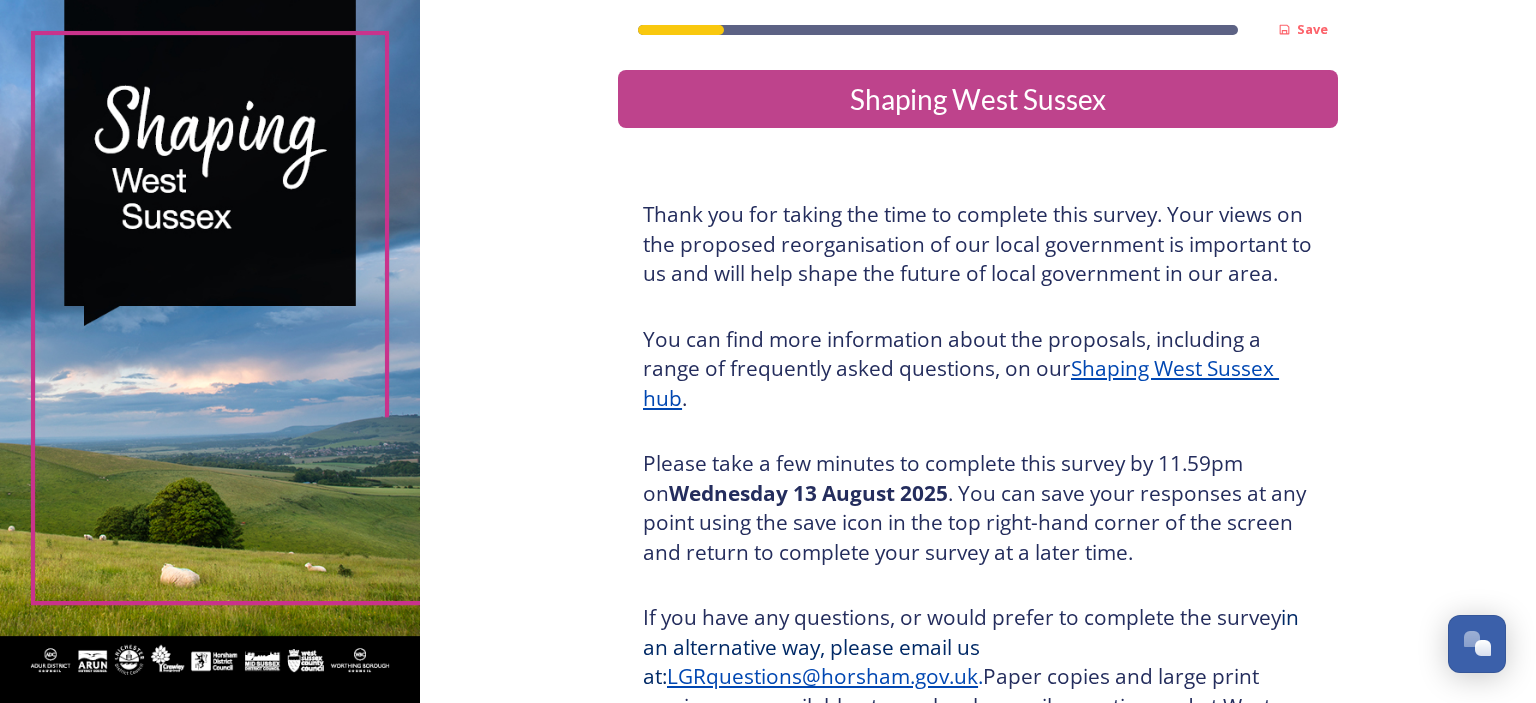 click on "Shaping West Sussex" at bounding box center [978, 99] 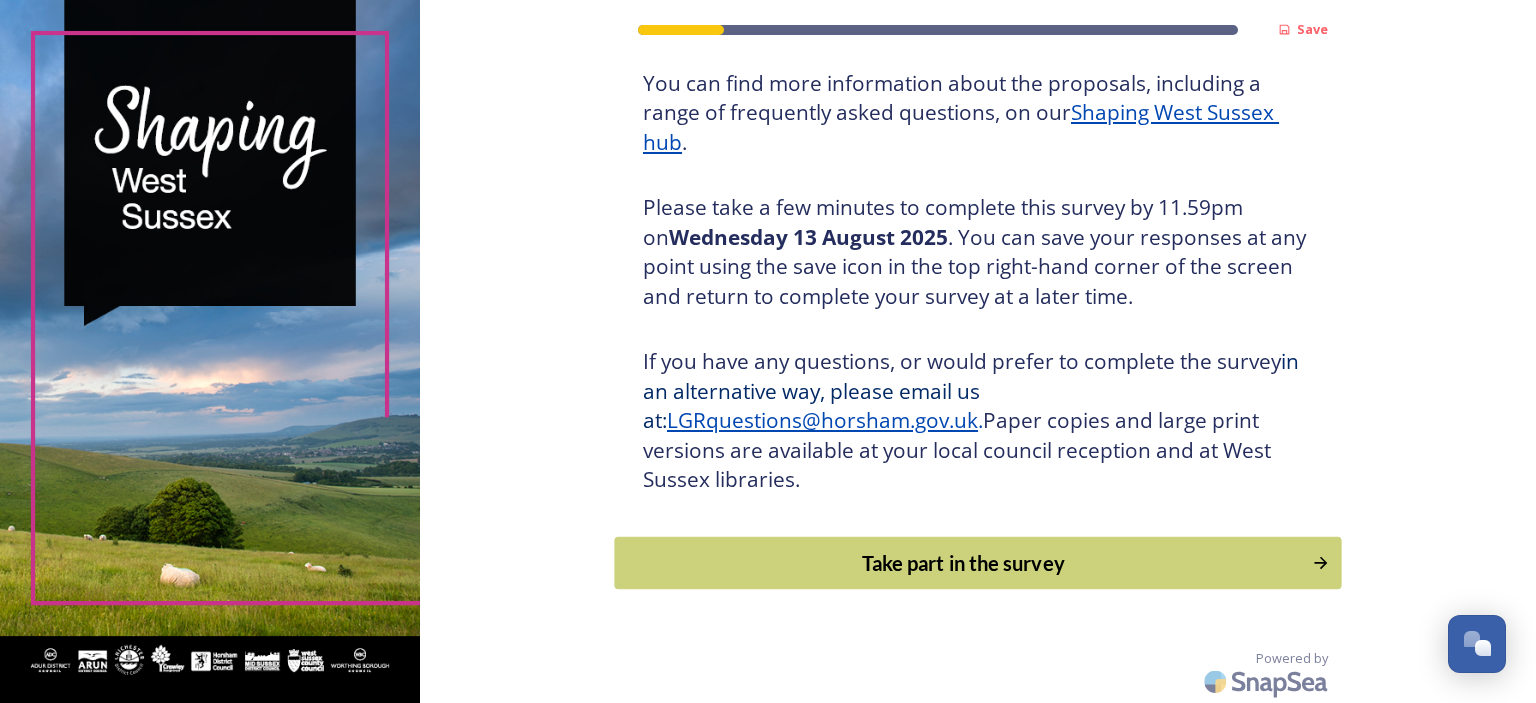 click on "Take part in the survey" at bounding box center (964, 563) 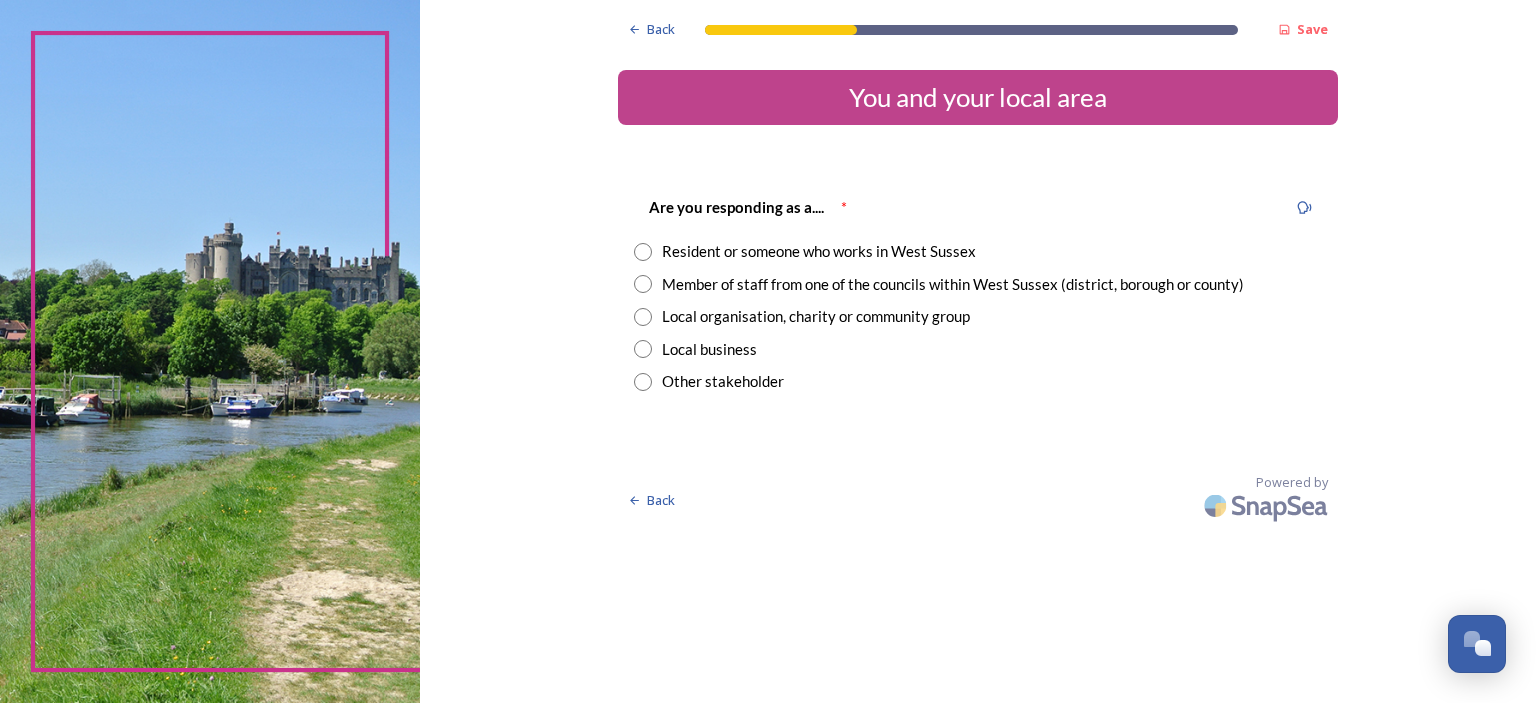 click on "Member of staff from one of the councils within West Sussex (district, borough or county)" at bounding box center [953, 284] 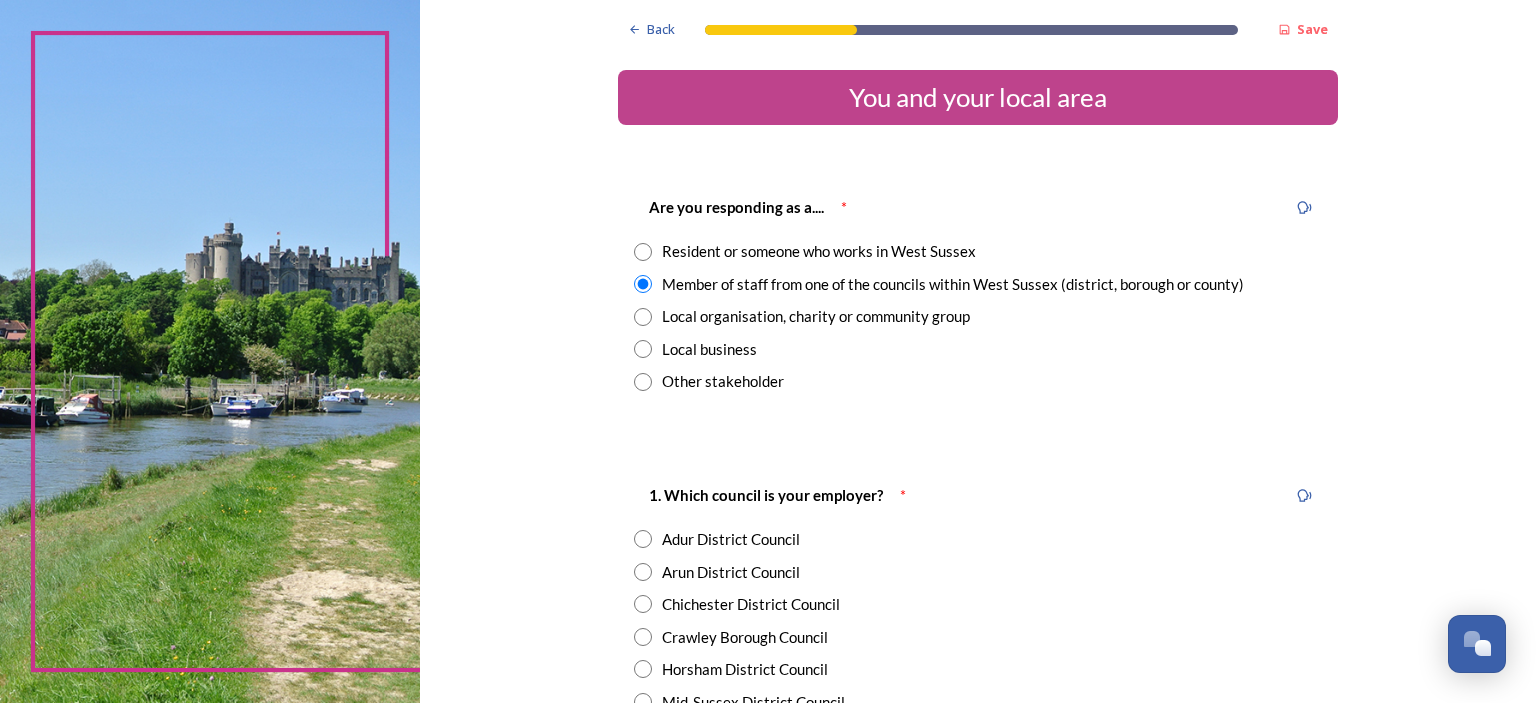 click on "Member of staff from one of the councils within West Sussex (district, borough or county)" at bounding box center (953, 284) 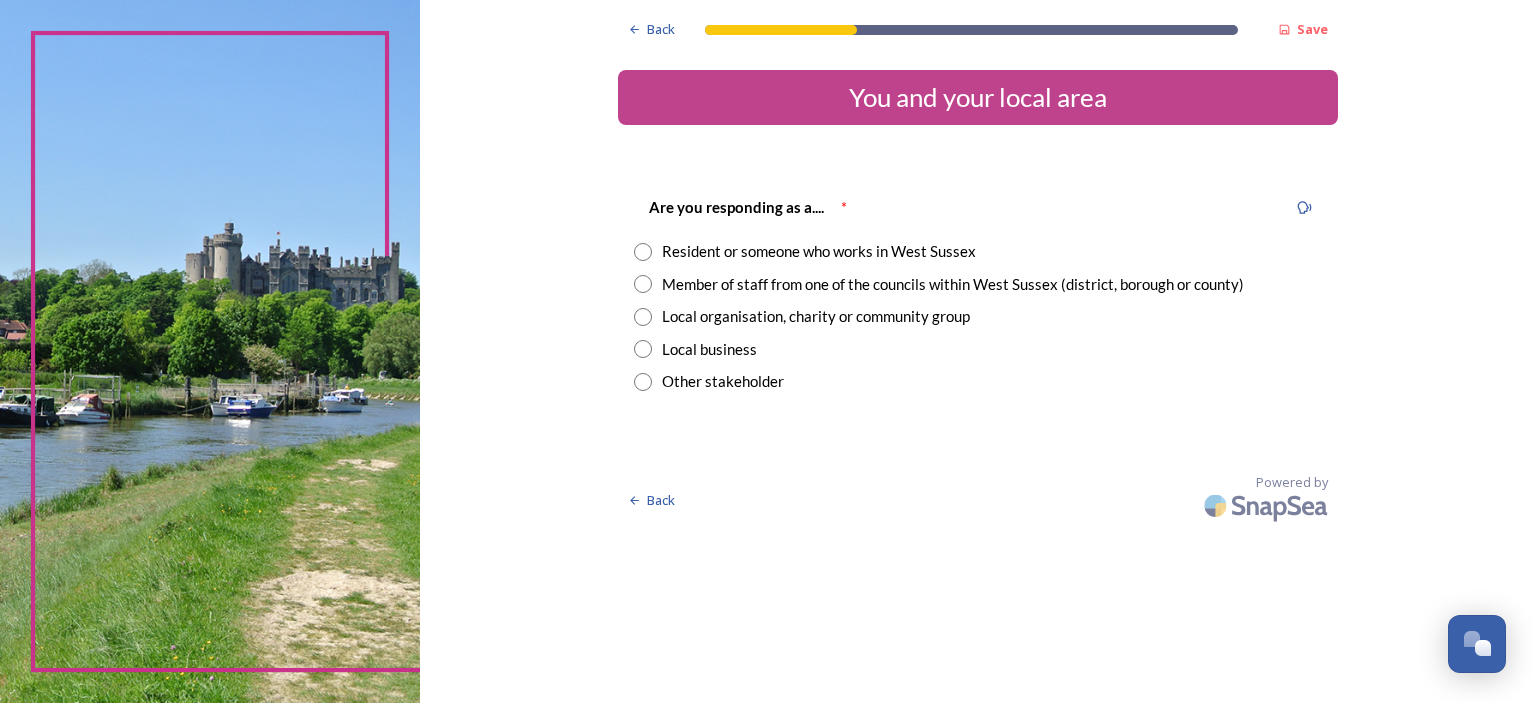 click on "Member of staff from one of the councils within West Sussex (district, borough or county)" at bounding box center [953, 284] 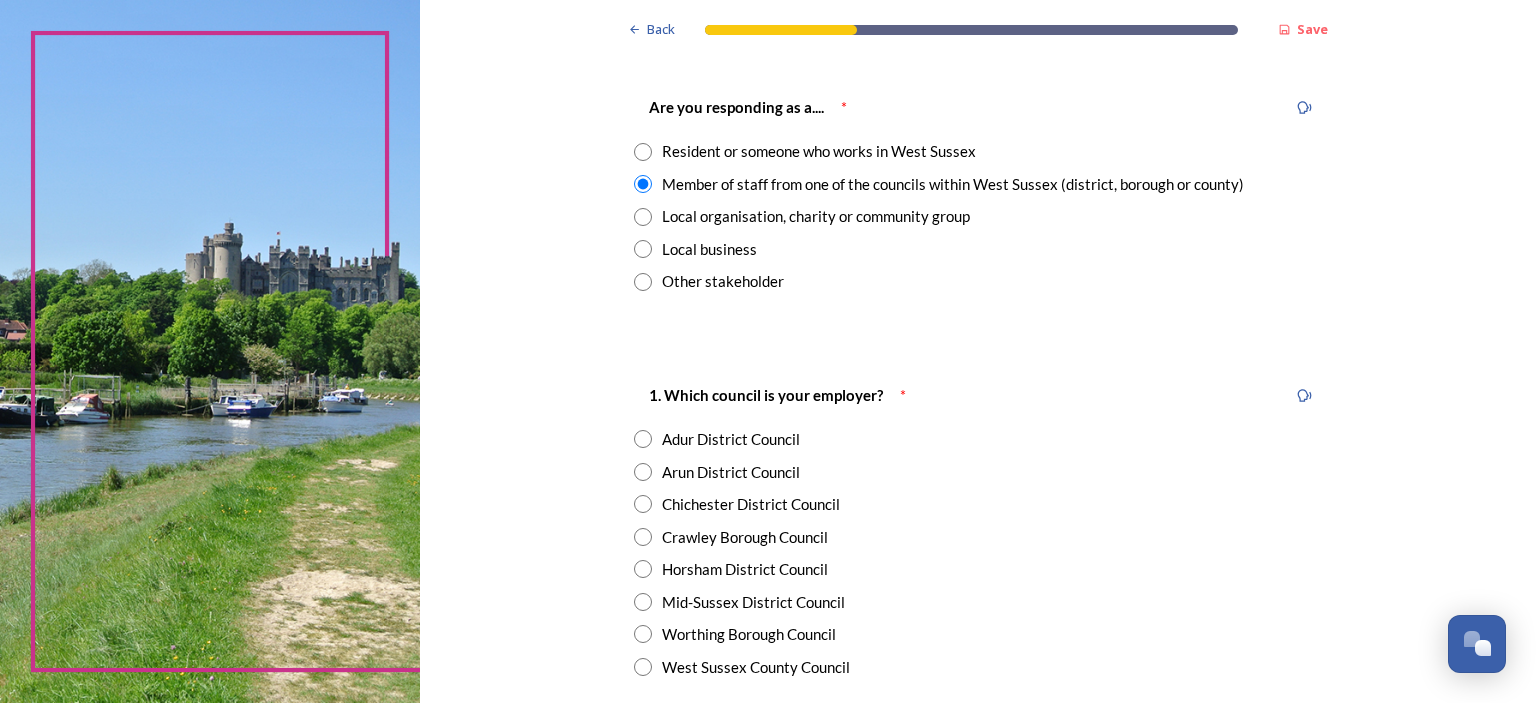 scroll, scrollTop: 200, scrollLeft: 0, axis: vertical 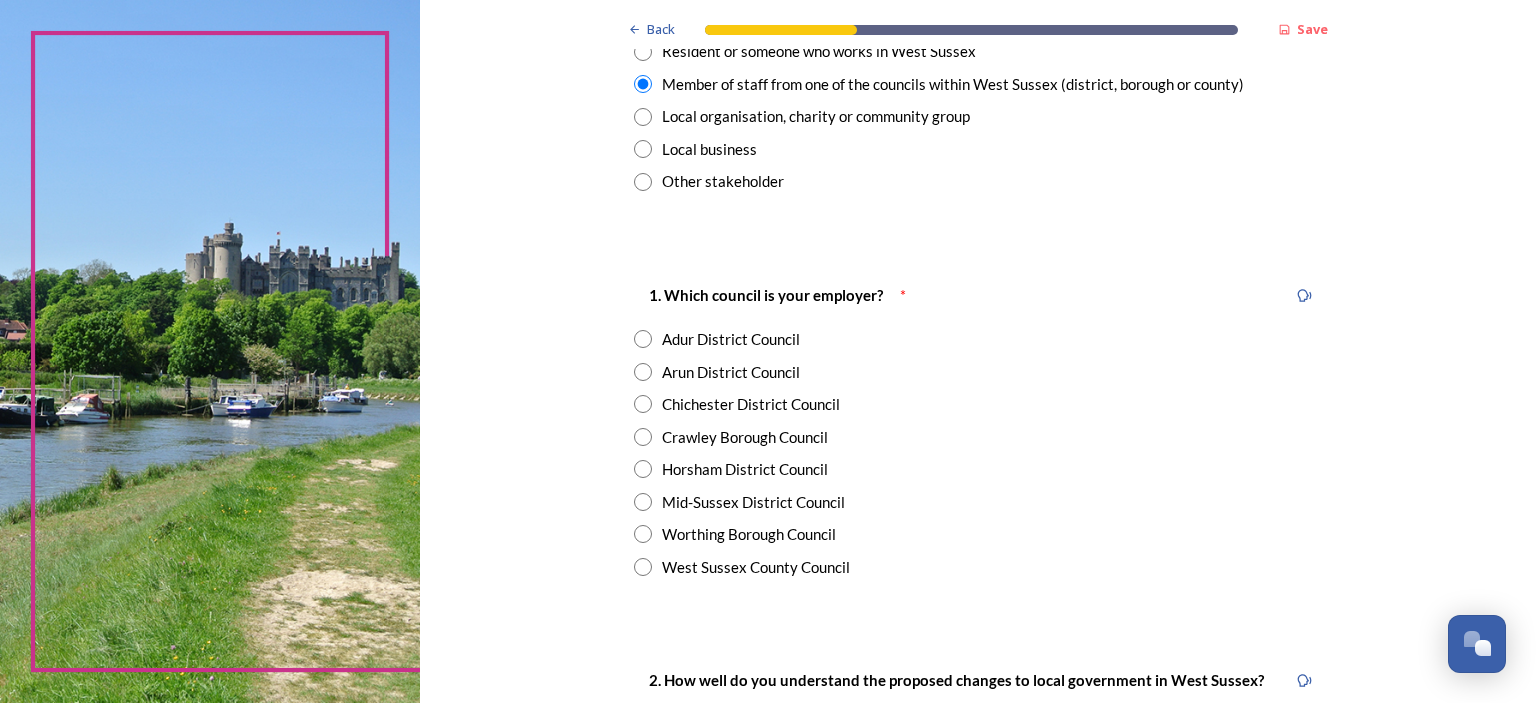 click at bounding box center [643, 469] 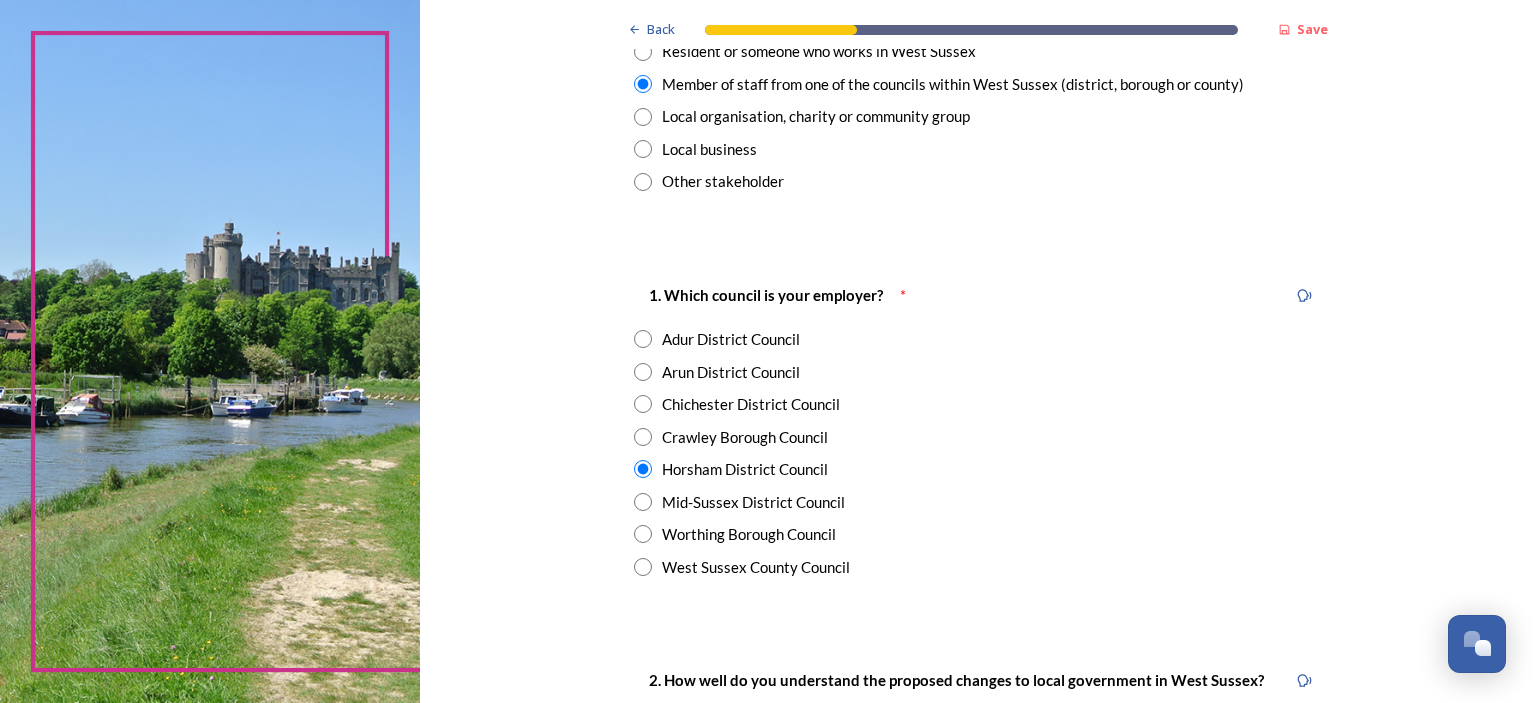 scroll, scrollTop: 400, scrollLeft: 0, axis: vertical 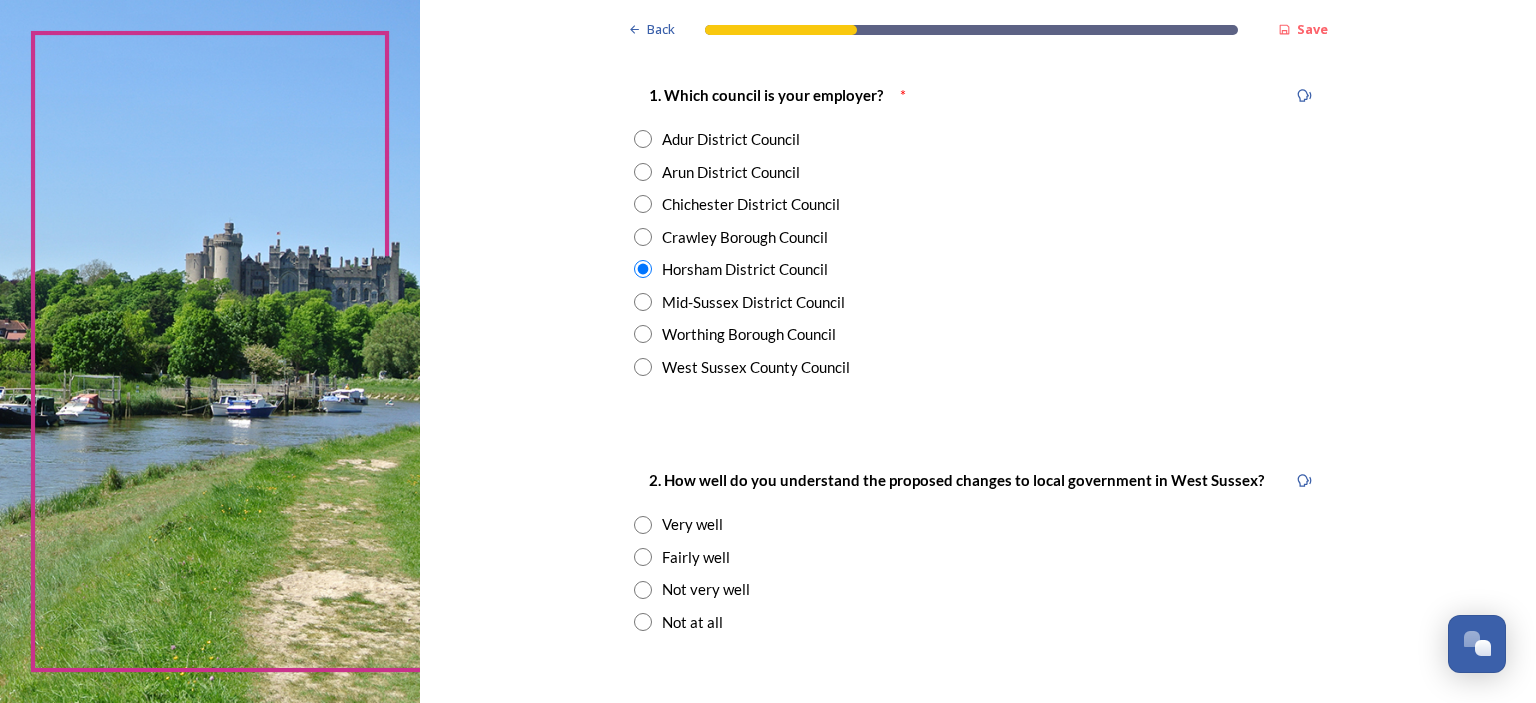 click at bounding box center [643, 525] 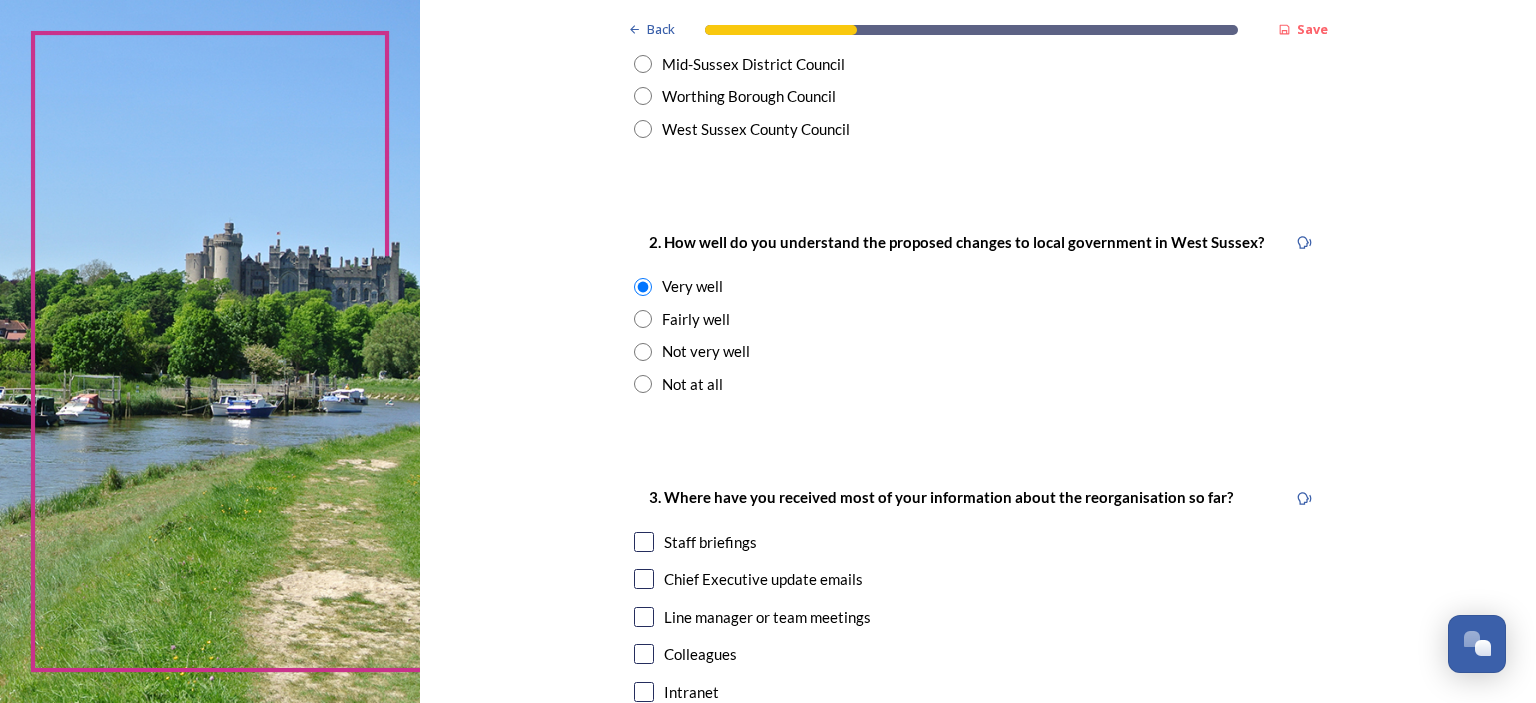 scroll, scrollTop: 700, scrollLeft: 0, axis: vertical 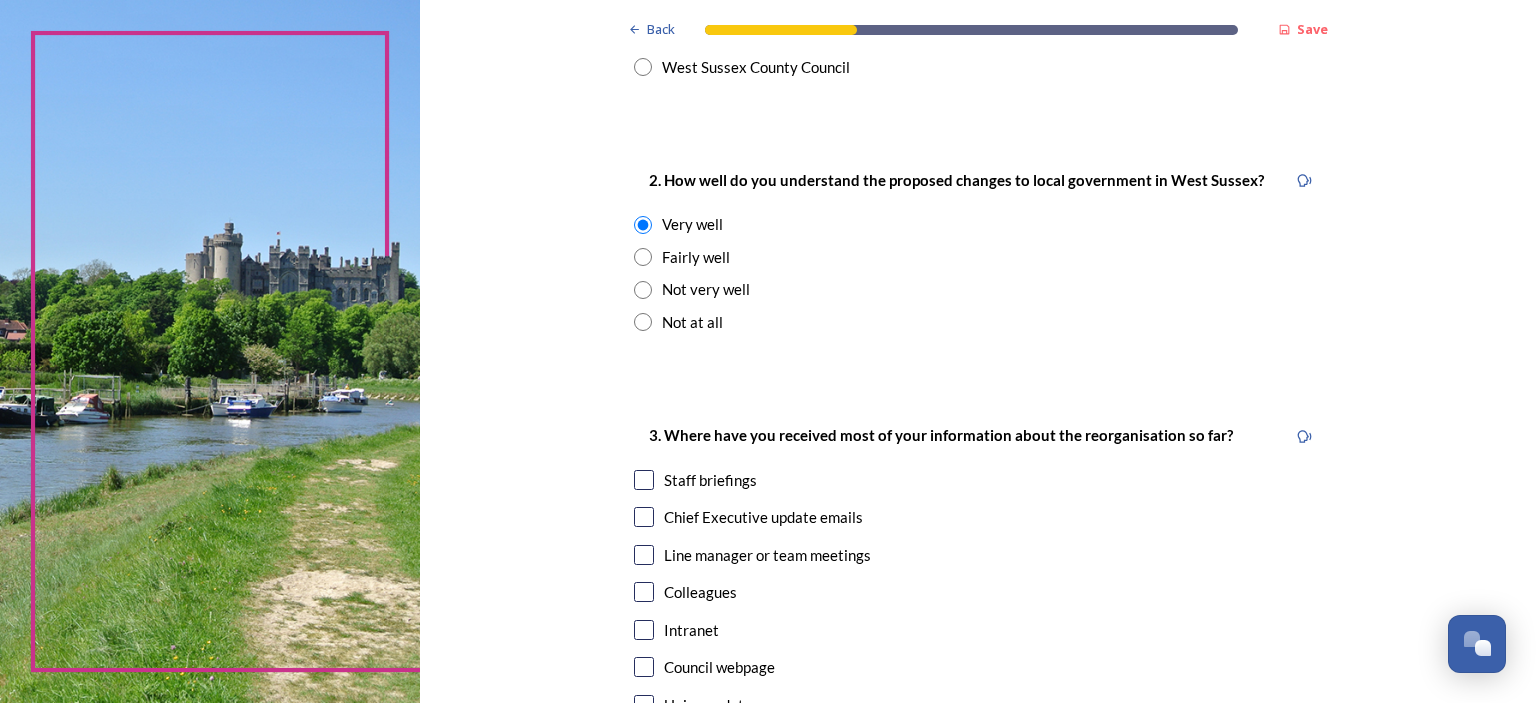 click at bounding box center (644, 480) 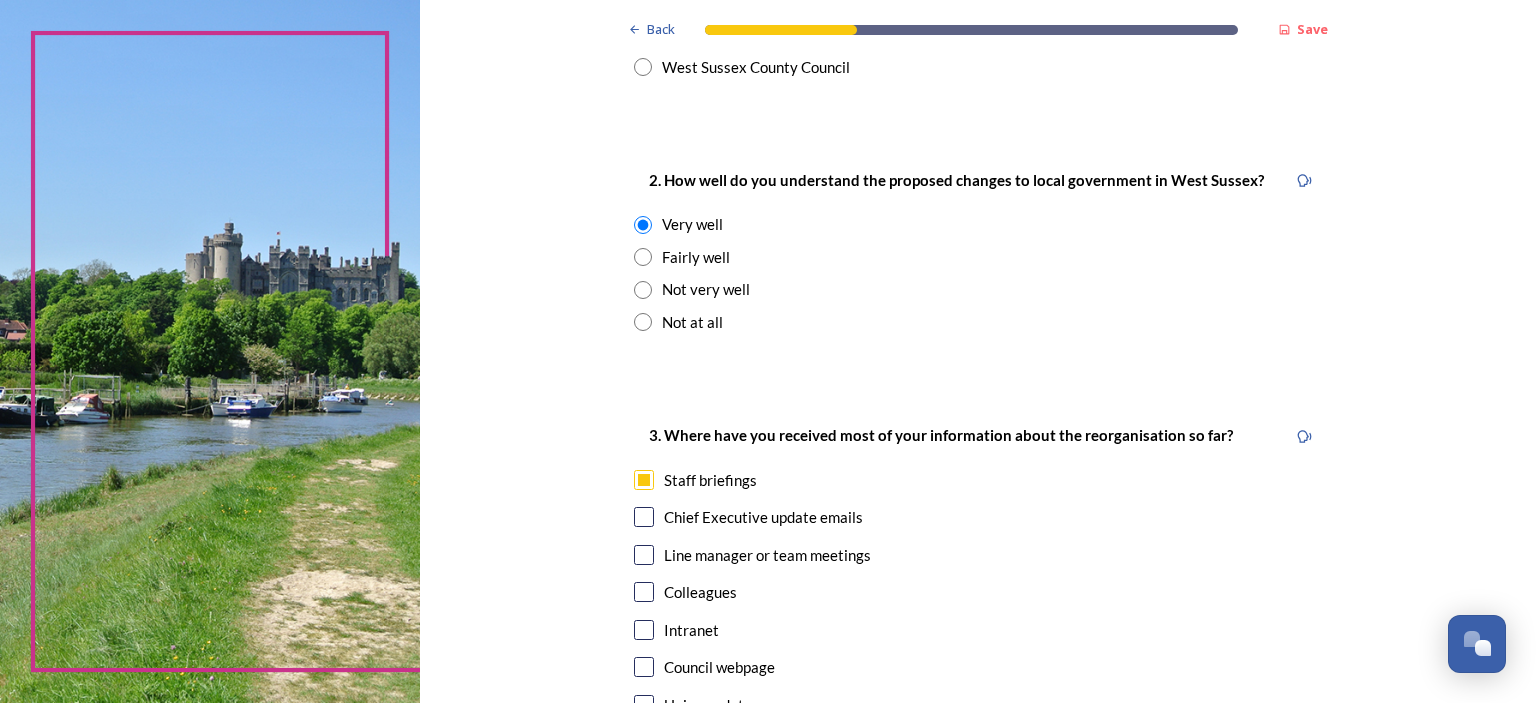 click at bounding box center [644, 517] 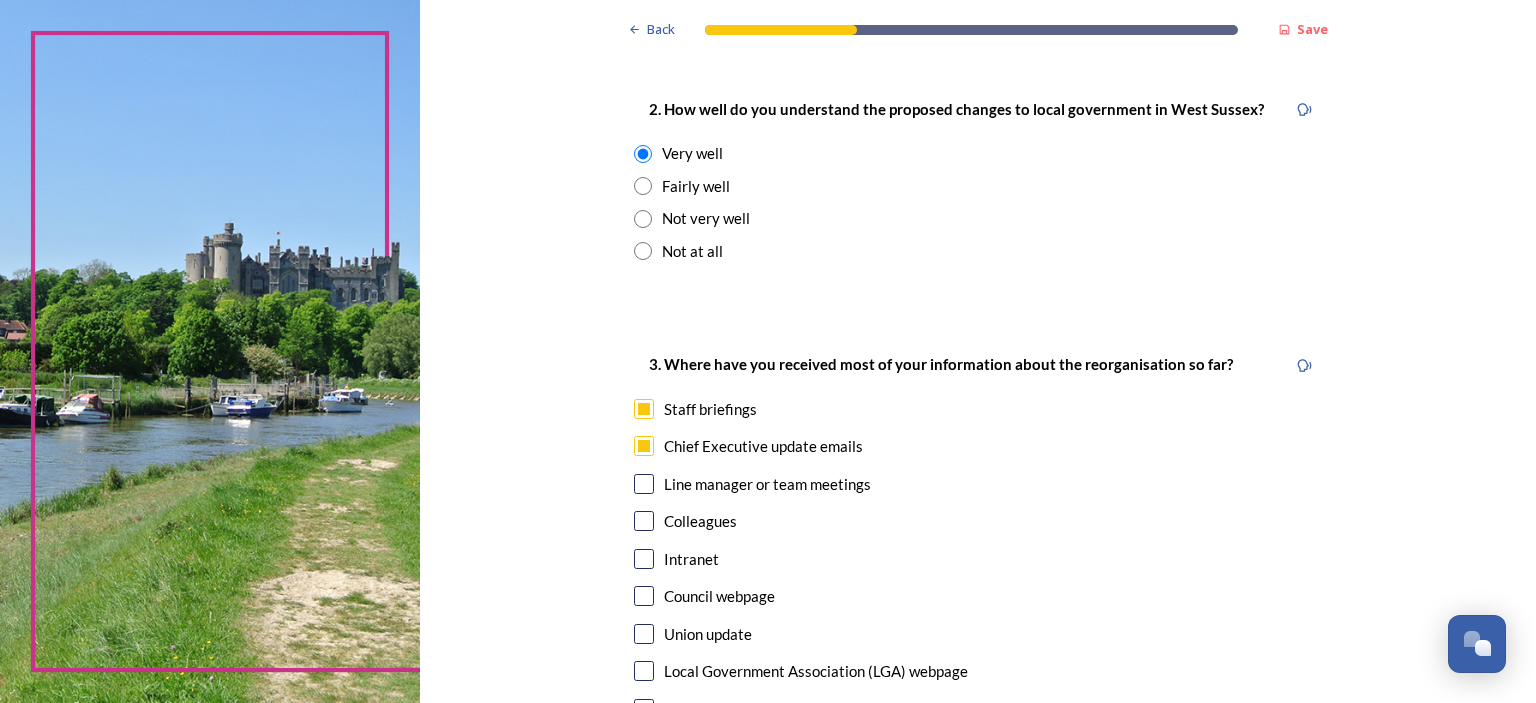 scroll, scrollTop: 800, scrollLeft: 0, axis: vertical 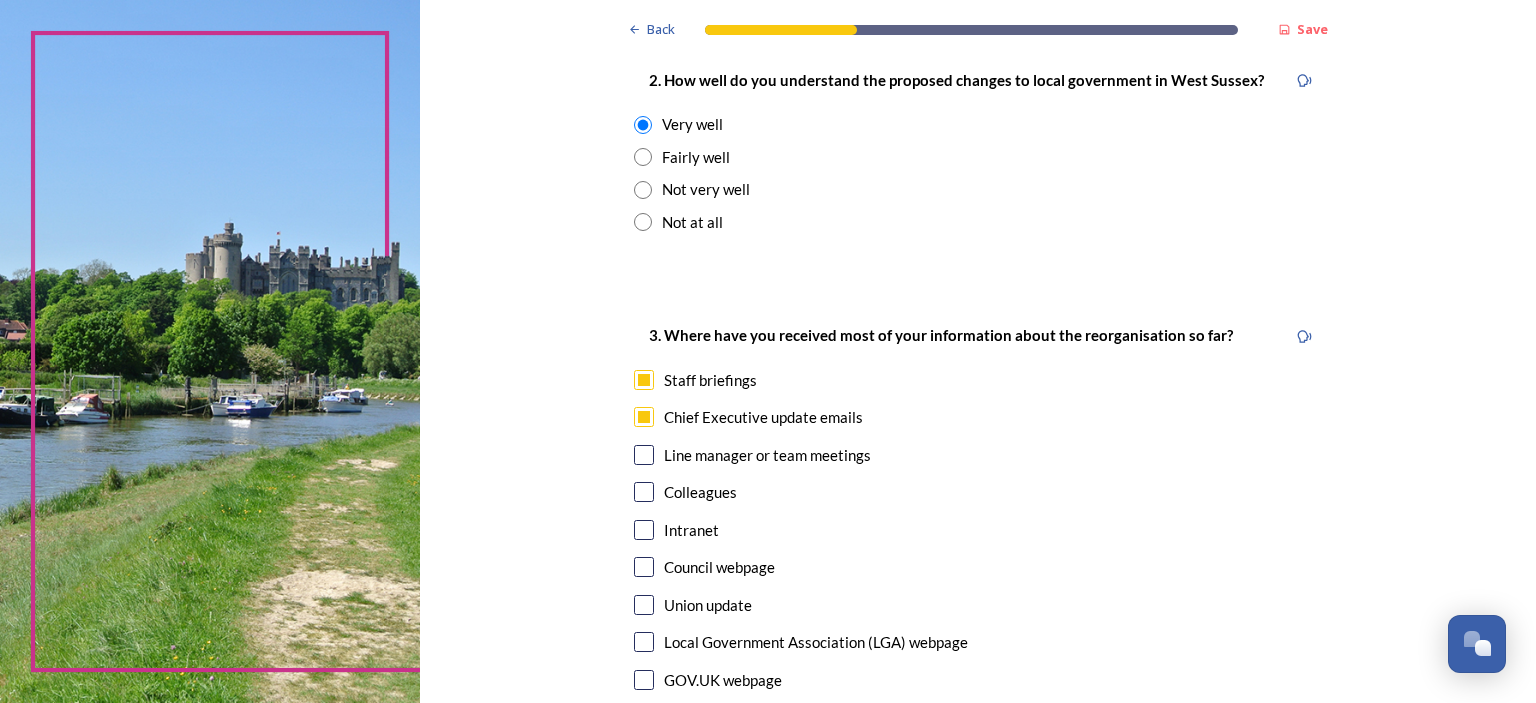 click at bounding box center [644, 455] 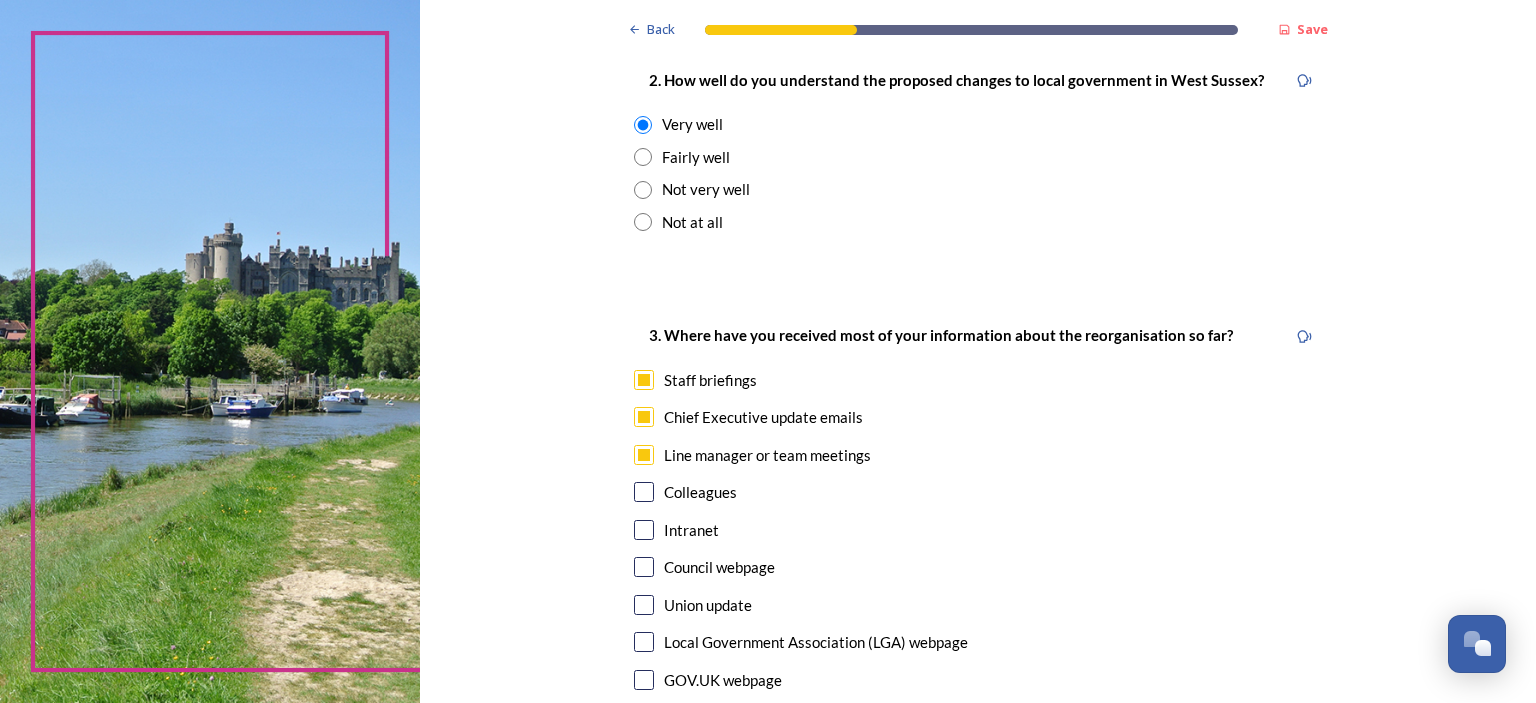 scroll, scrollTop: 900, scrollLeft: 0, axis: vertical 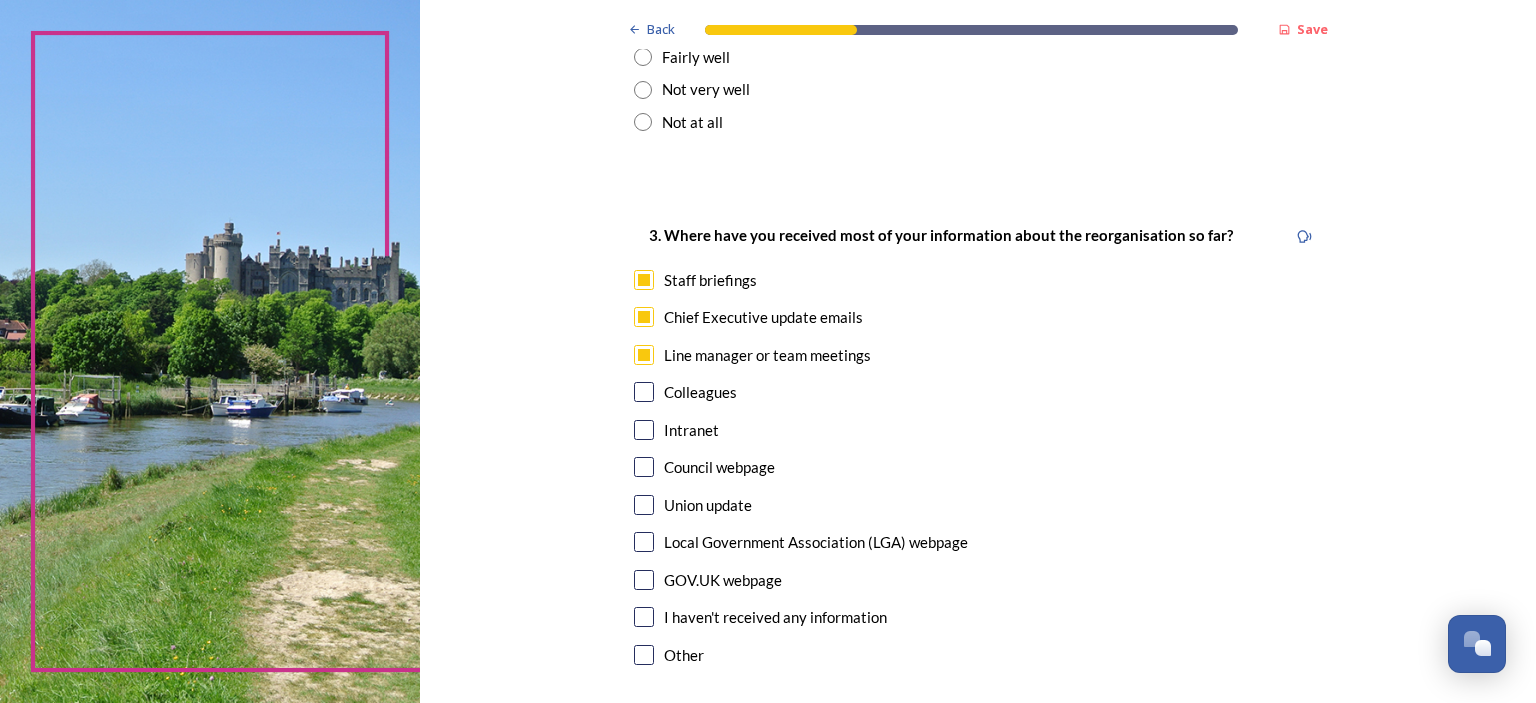 click on "3. Where have you received most of your information about the reorganisation so far? Staff briefings Chief Executive update emails Line manager or team meetings Colleagues Intranet Council webpage Union update Local Government Association (LGA) webpage GOV.UK webpage I haven't received any information Other" at bounding box center [978, 447] 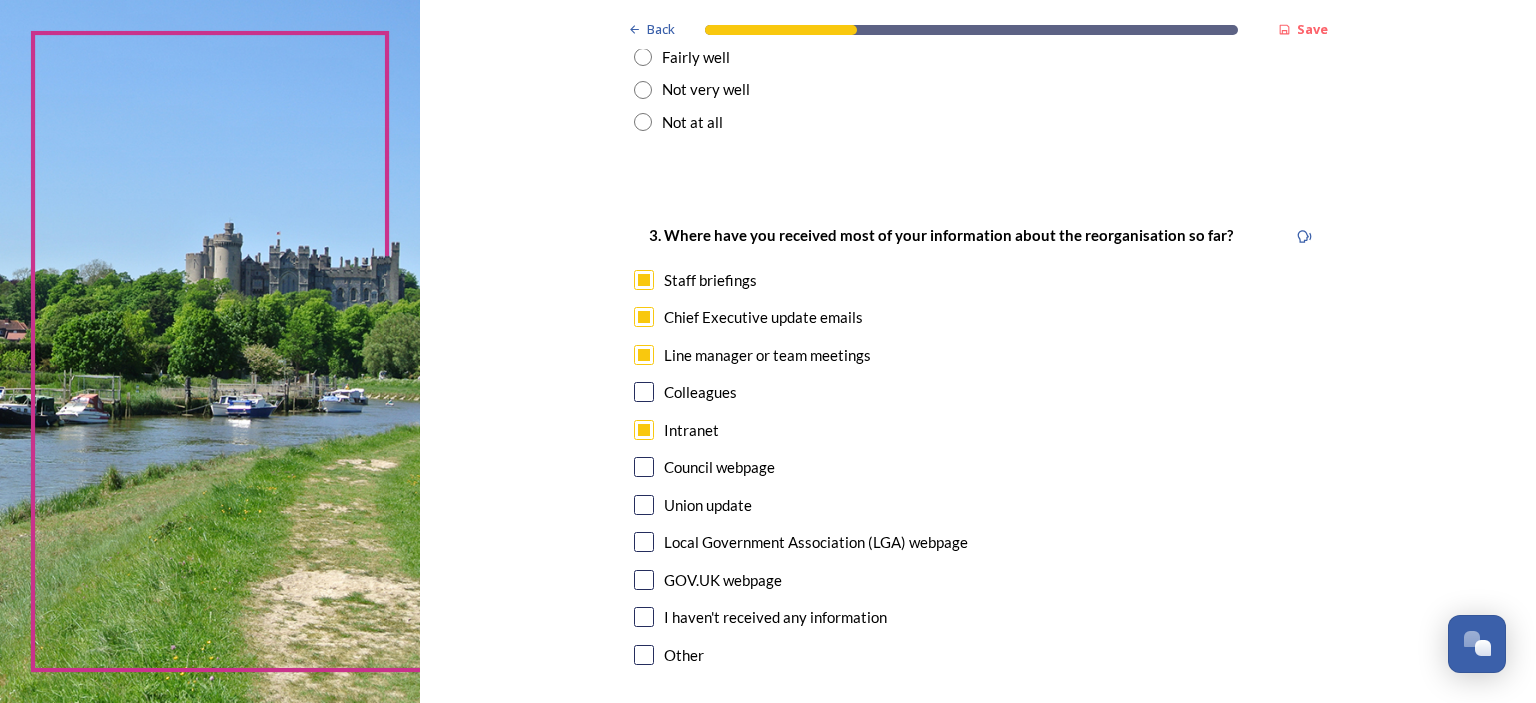 click at bounding box center [644, 467] 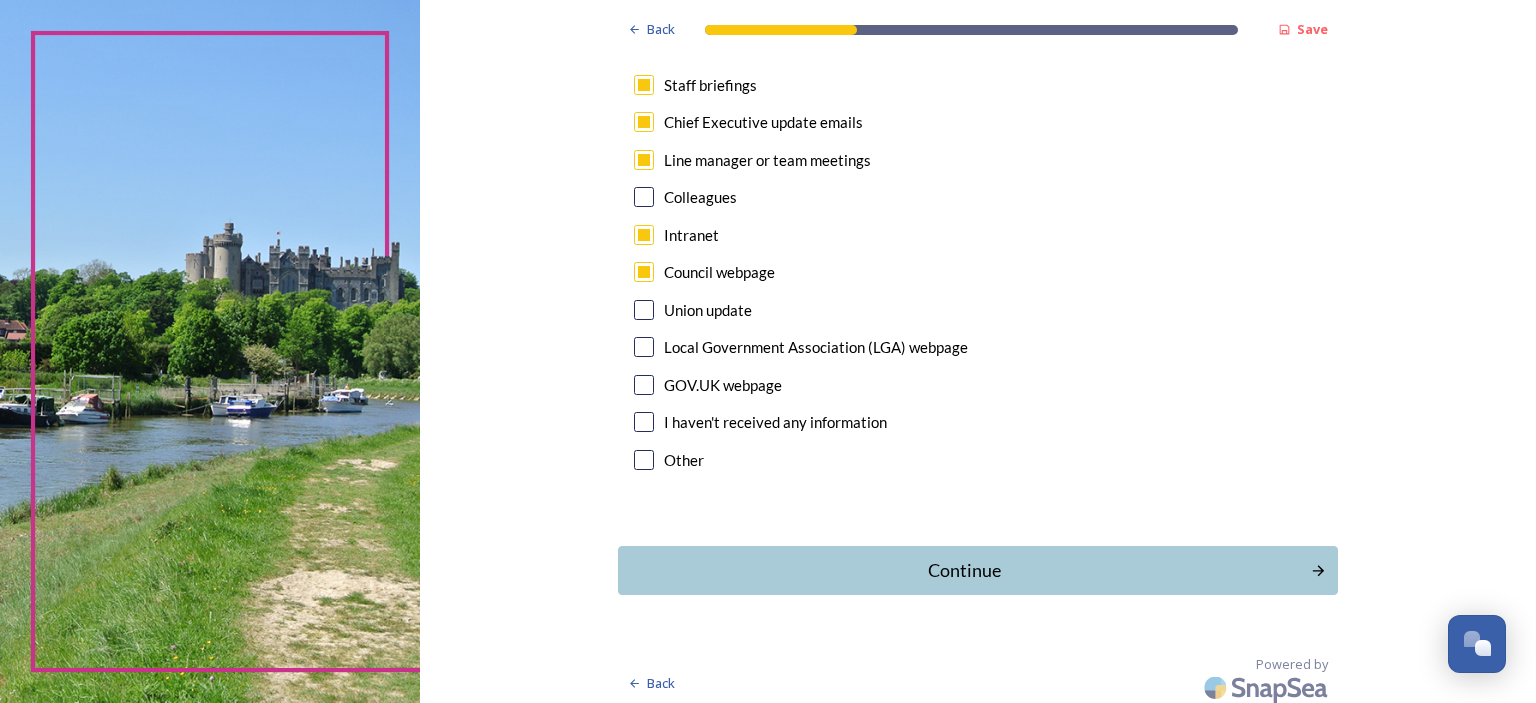 scroll, scrollTop: 1100, scrollLeft: 0, axis: vertical 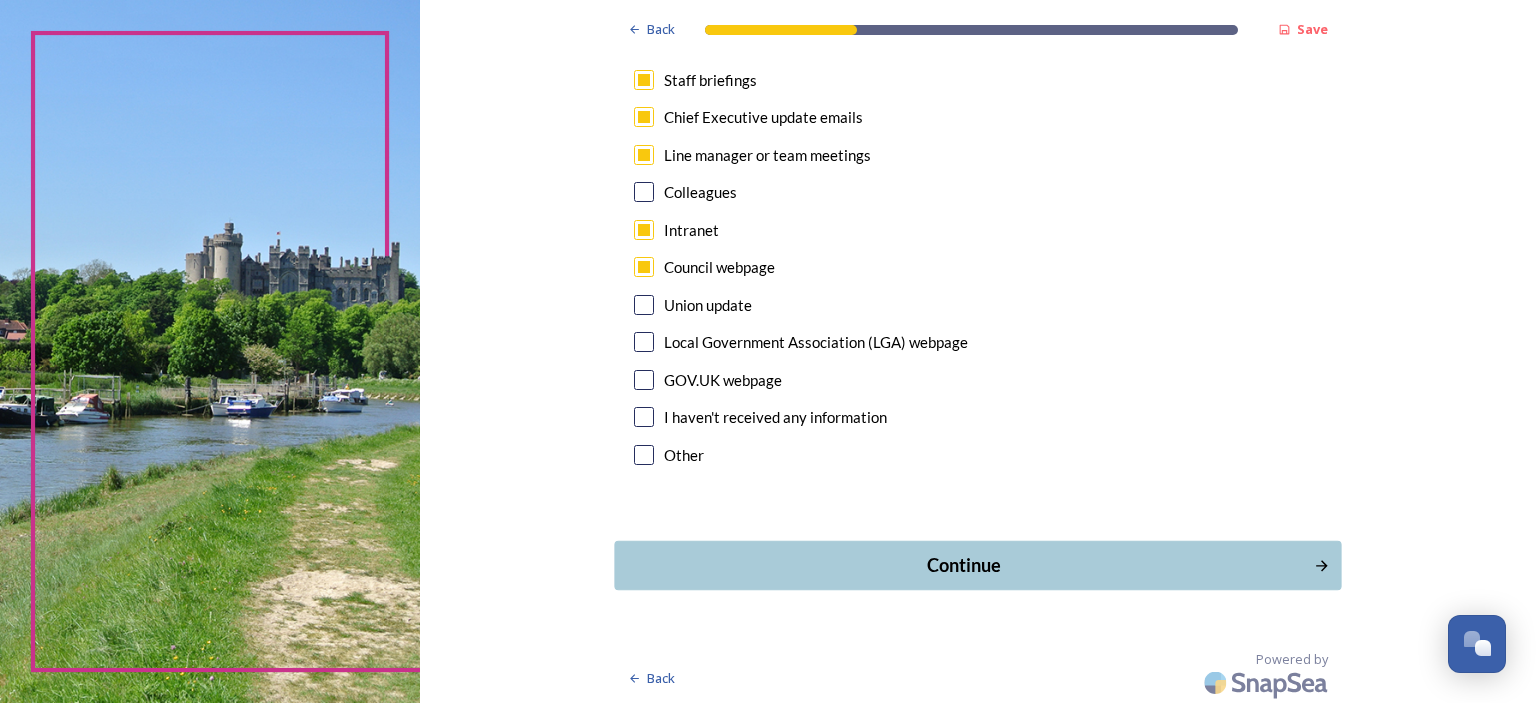 click on "Continue" at bounding box center [964, 565] 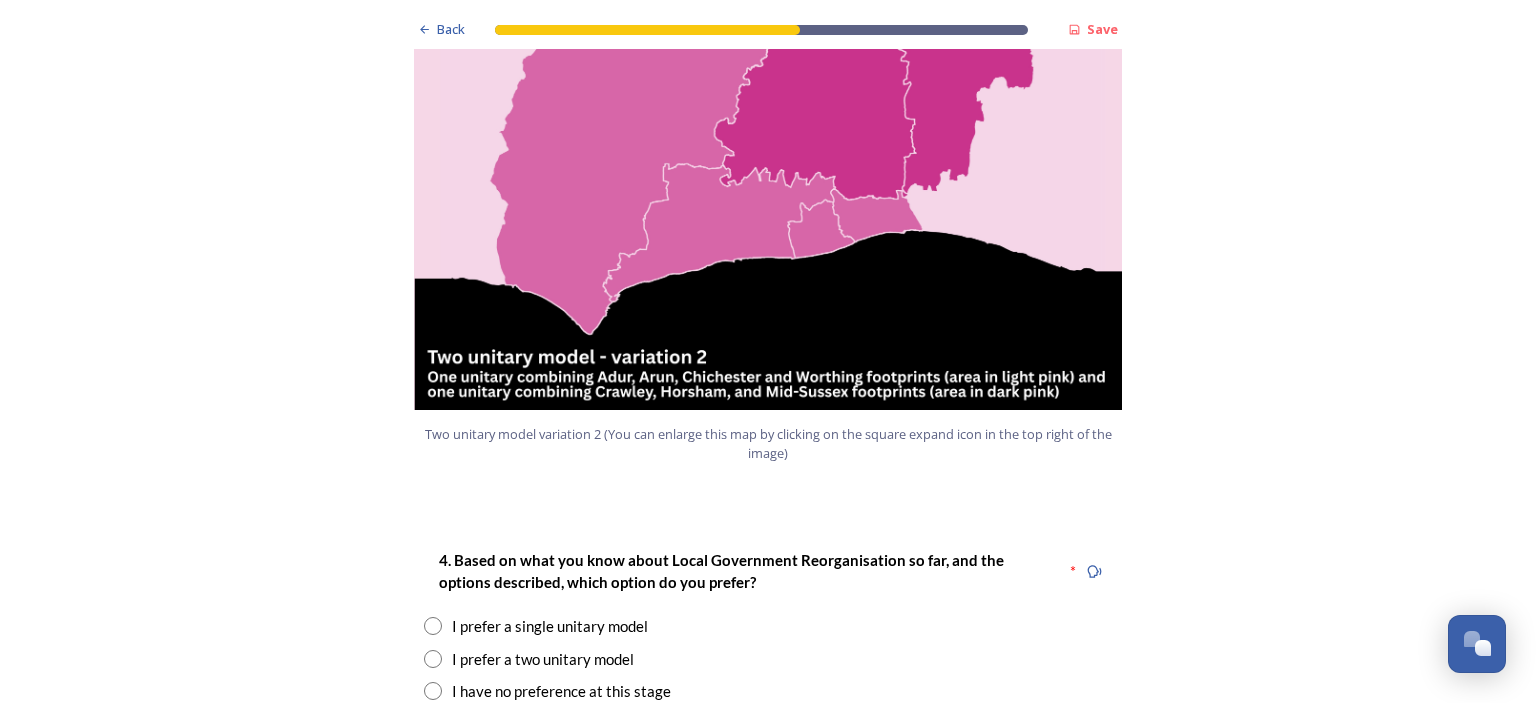 scroll, scrollTop: 2300, scrollLeft: 0, axis: vertical 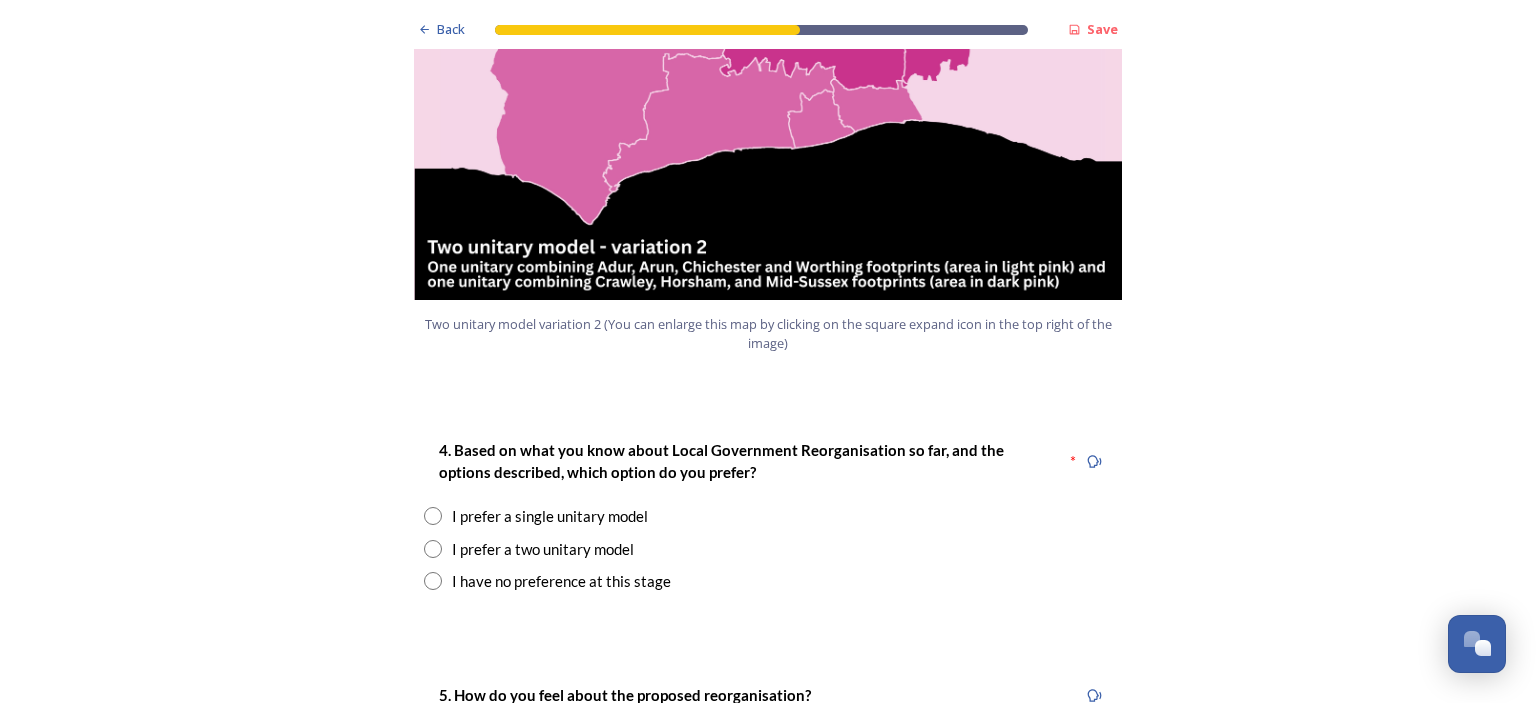 click at bounding box center [433, 549] 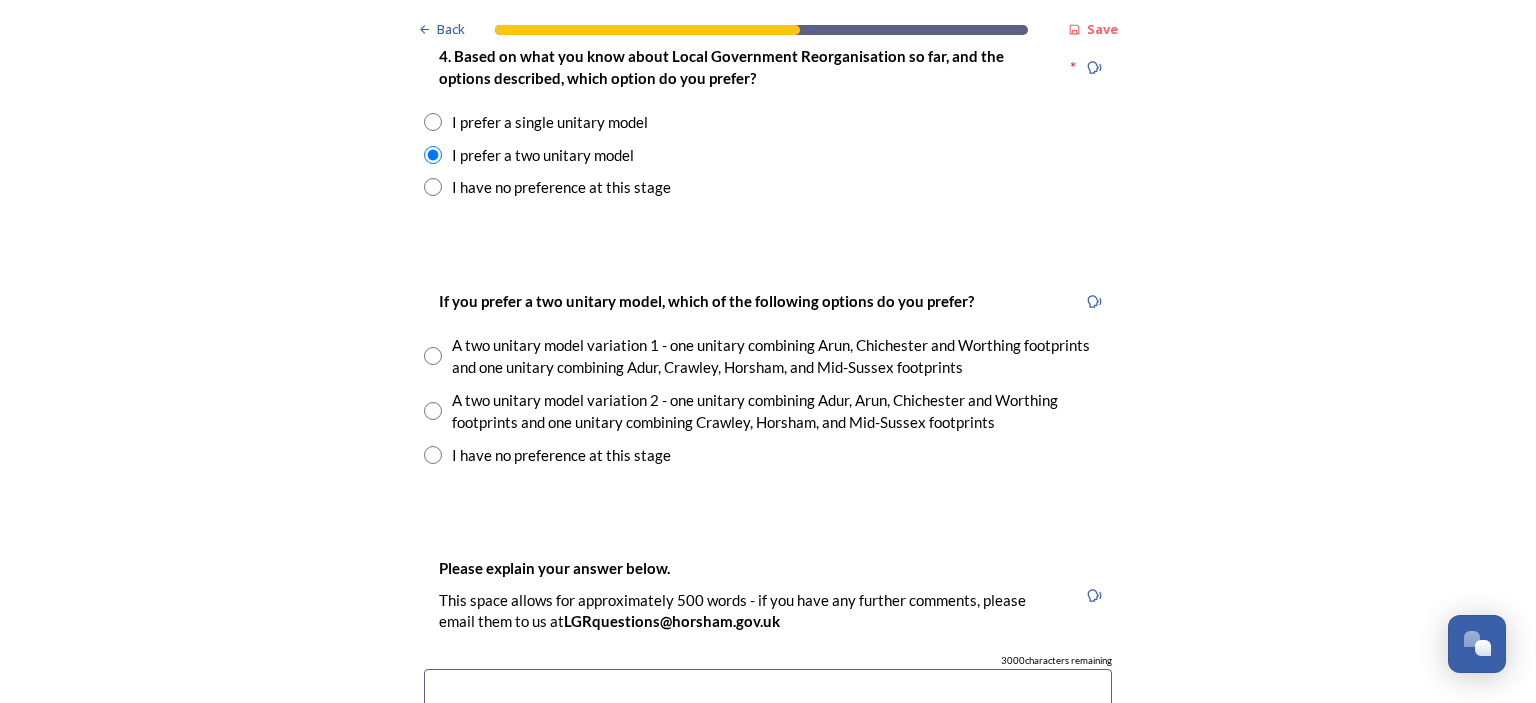 scroll, scrollTop: 2700, scrollLeft: 0, axis: vertical 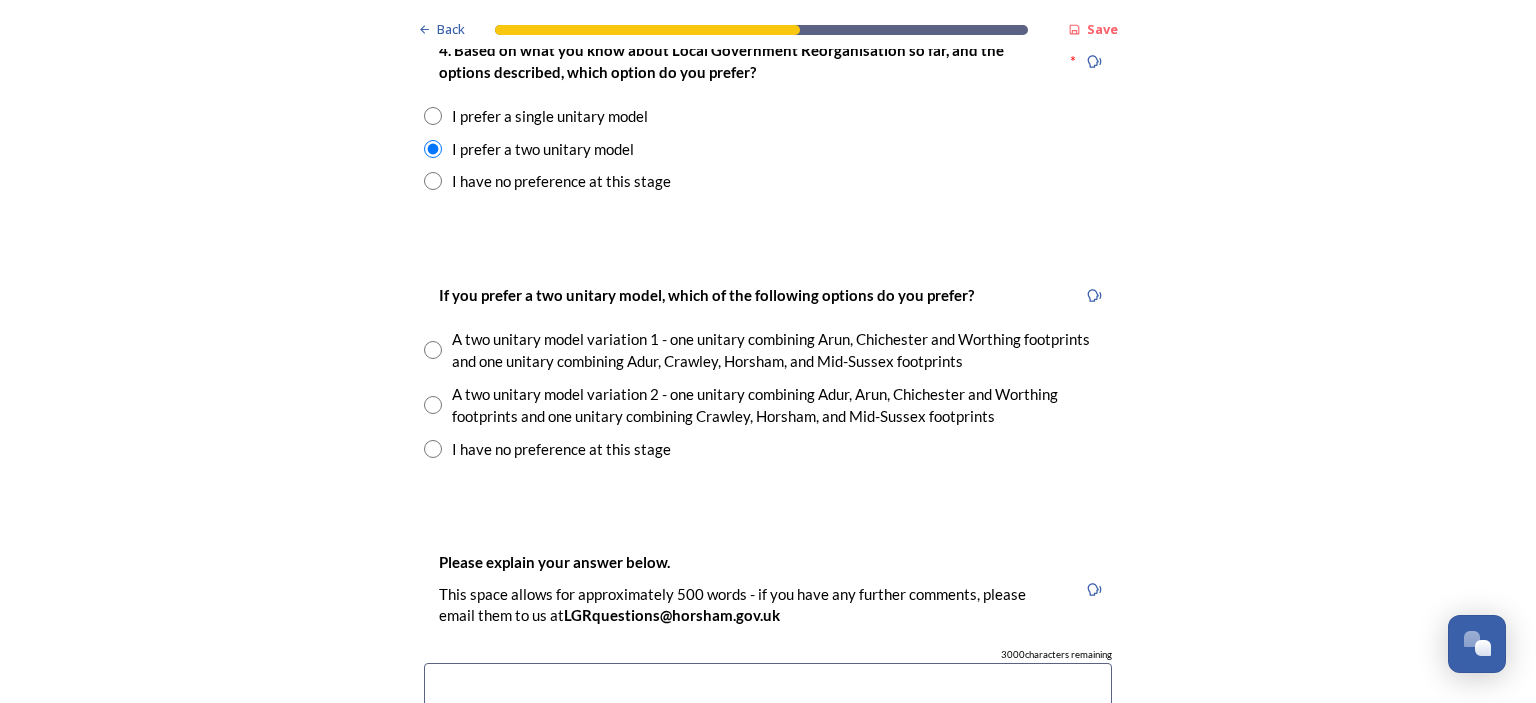 click at bounding box center (433, 405) 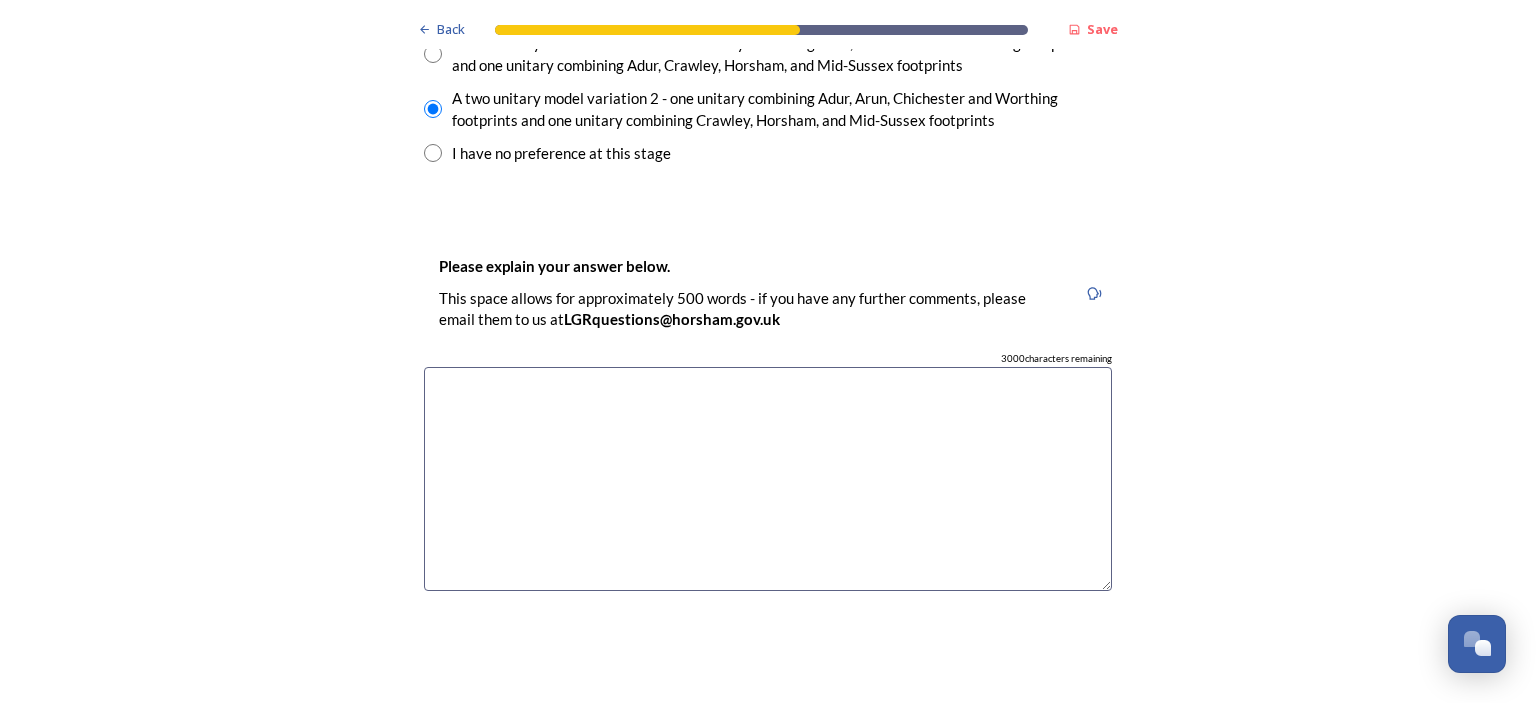 scroll, scrollTop: 3000, scrollLeft: 0, axis: vertical 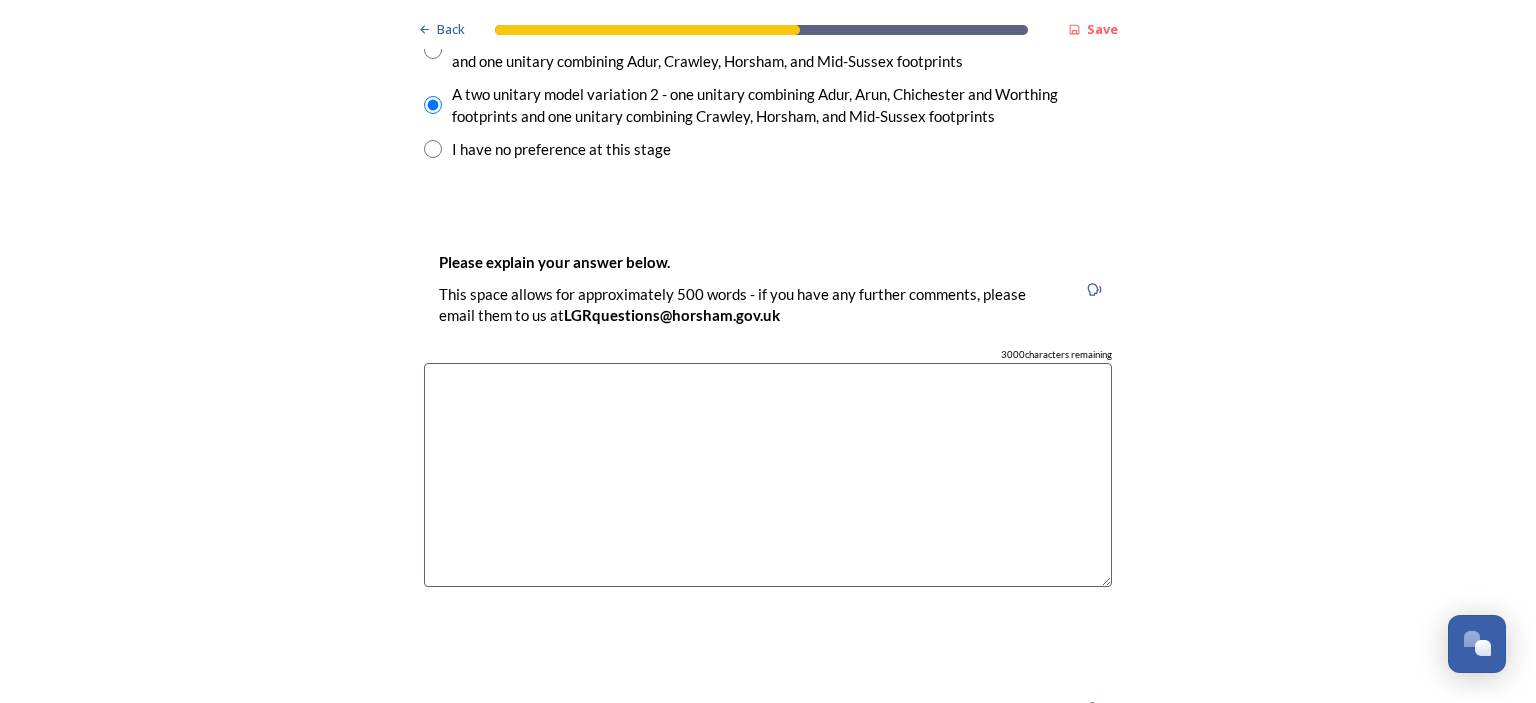 click at bounding box center (768, 475) 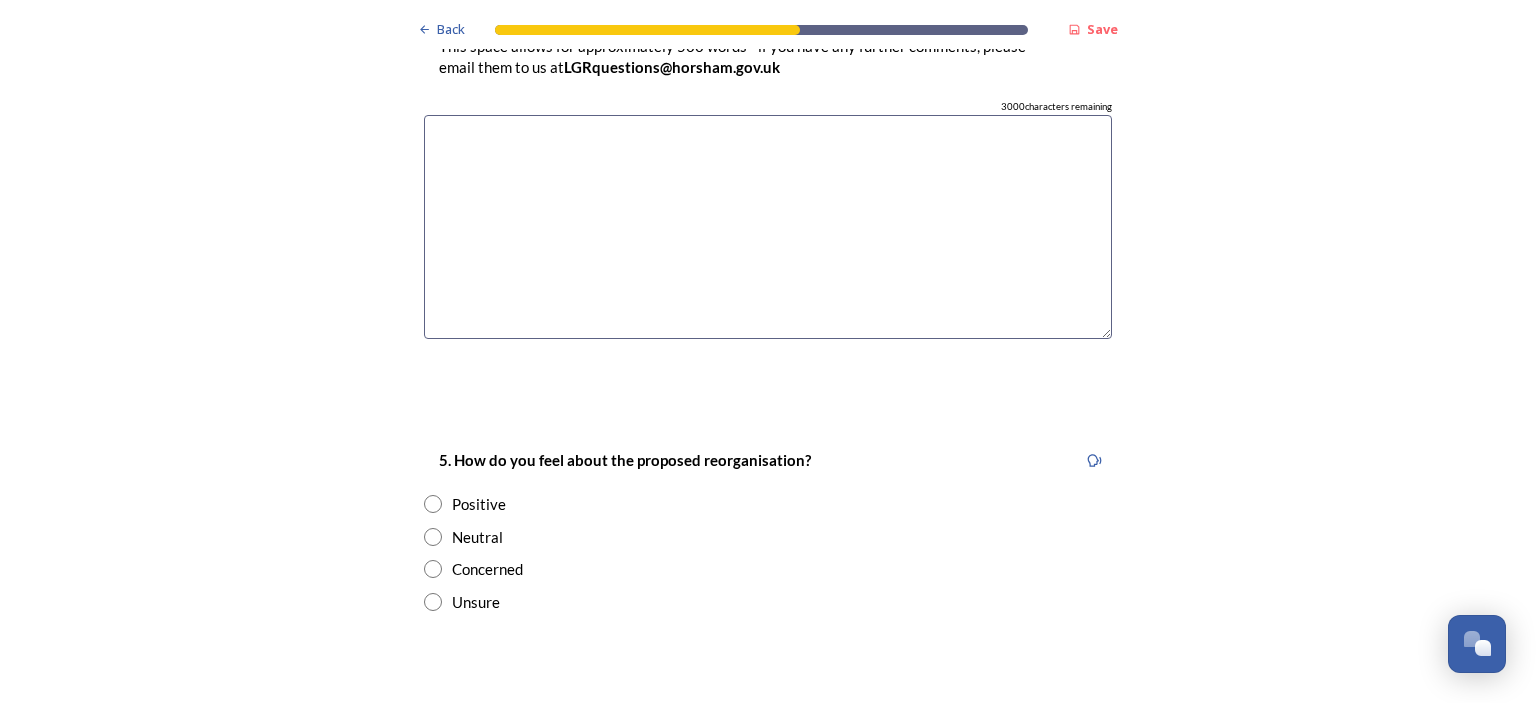 scroll, scrollTop: 3300, scrollLeft: 0, axis: vertical 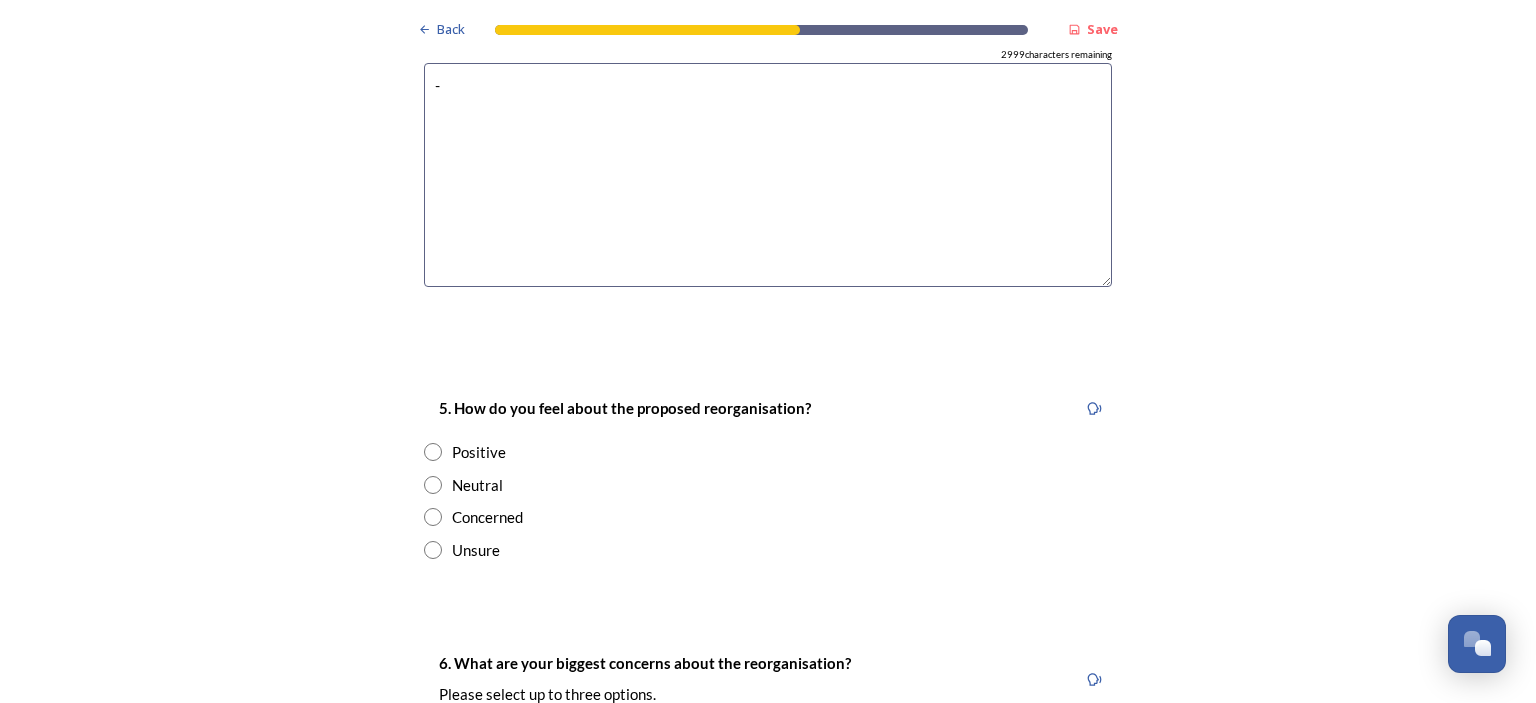 type on "-" 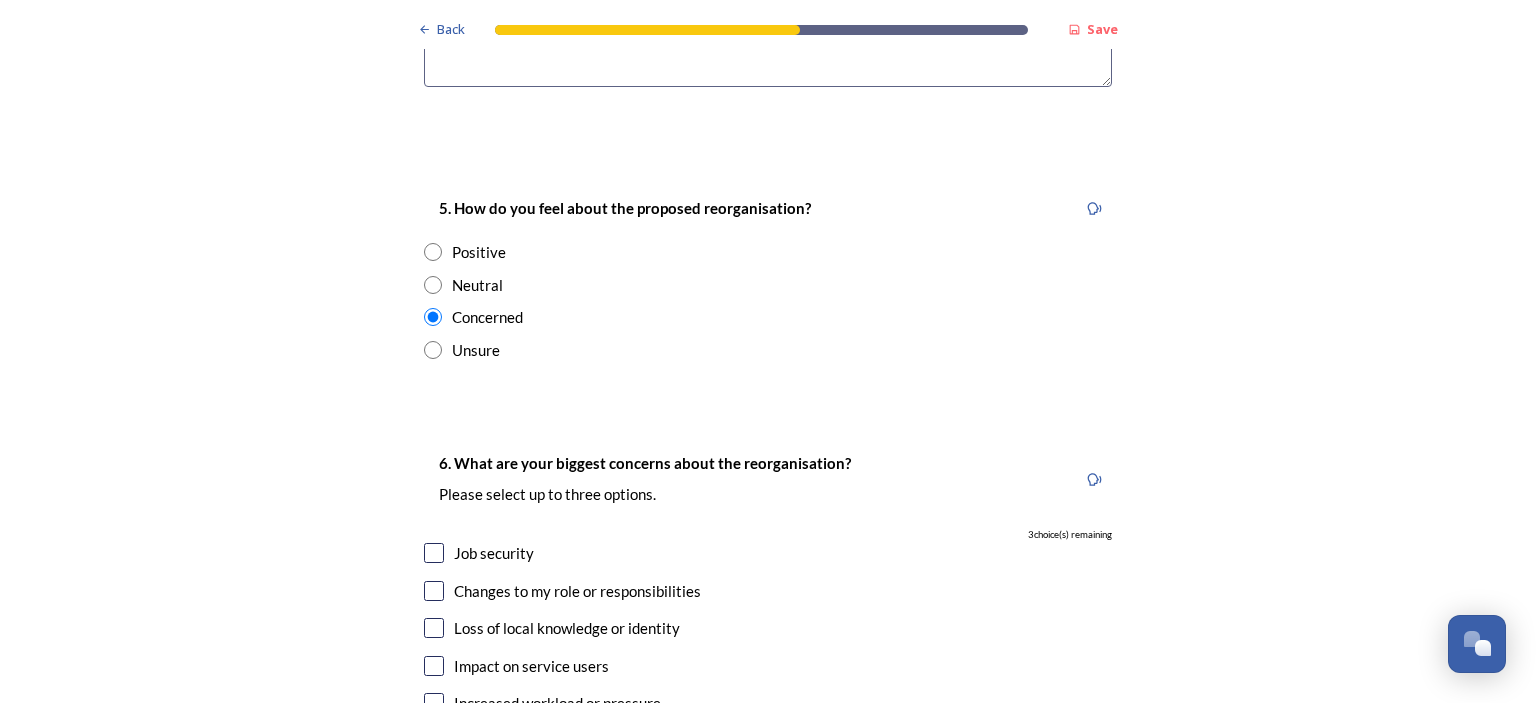 scroll, scrollTop: 3600, scrollLeft: 0, axis: vertical 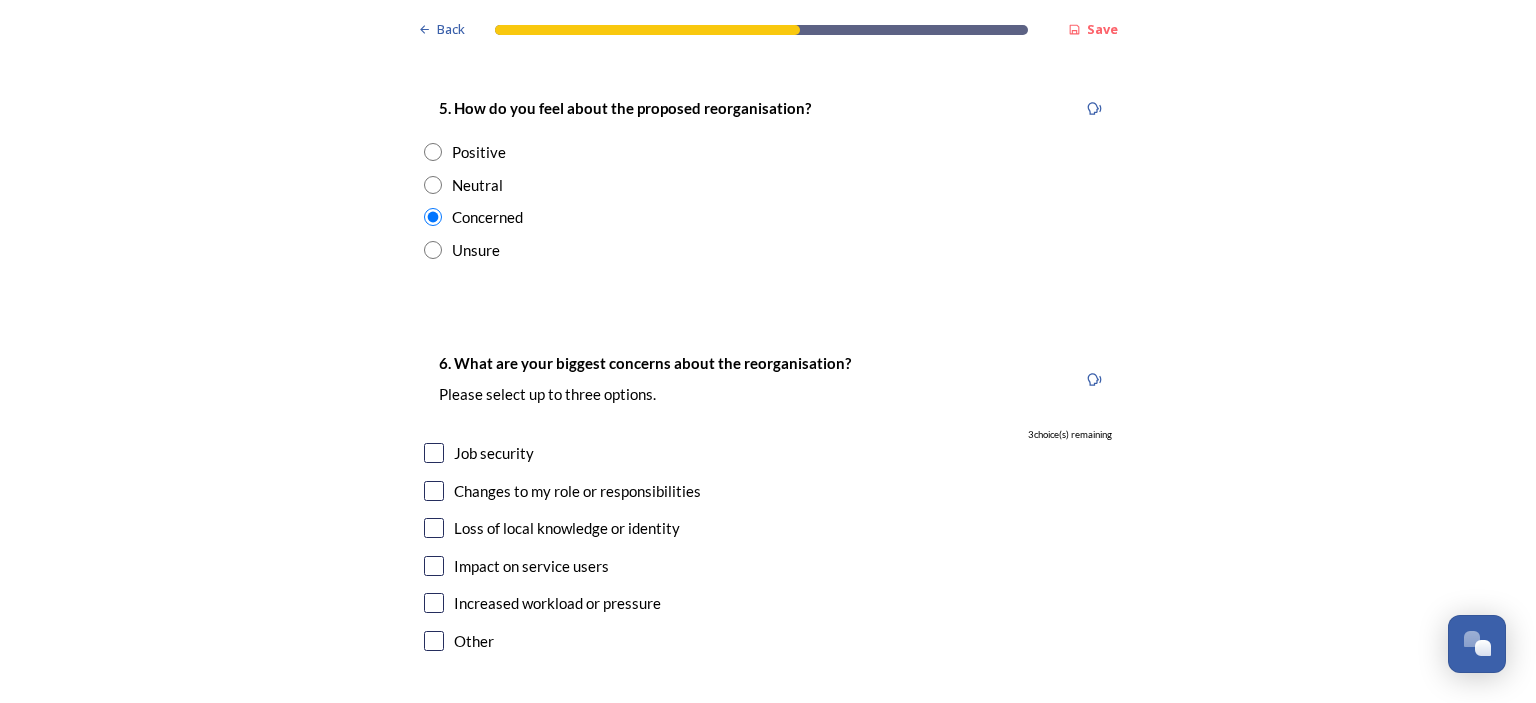 click at bounding box center (434, 453) 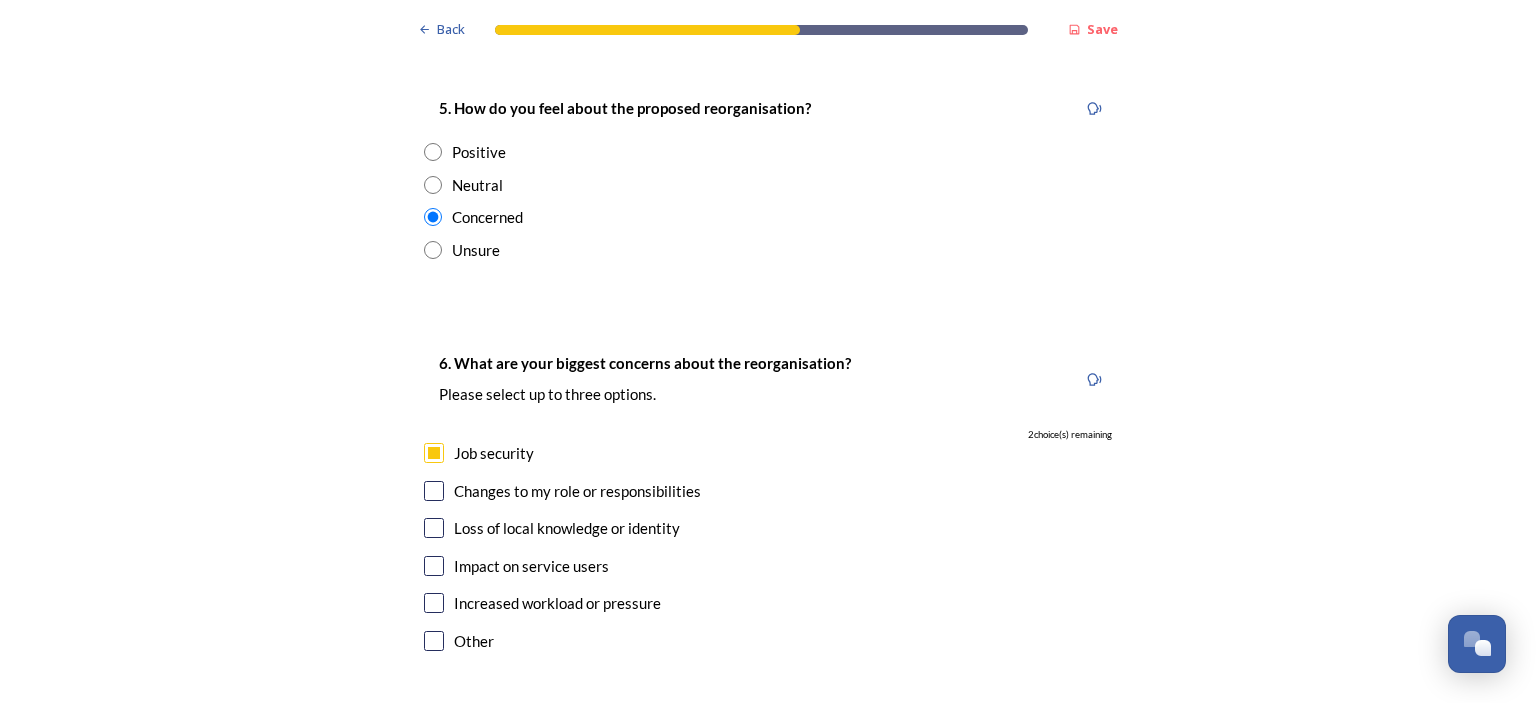click at bounding box center (434, 491) 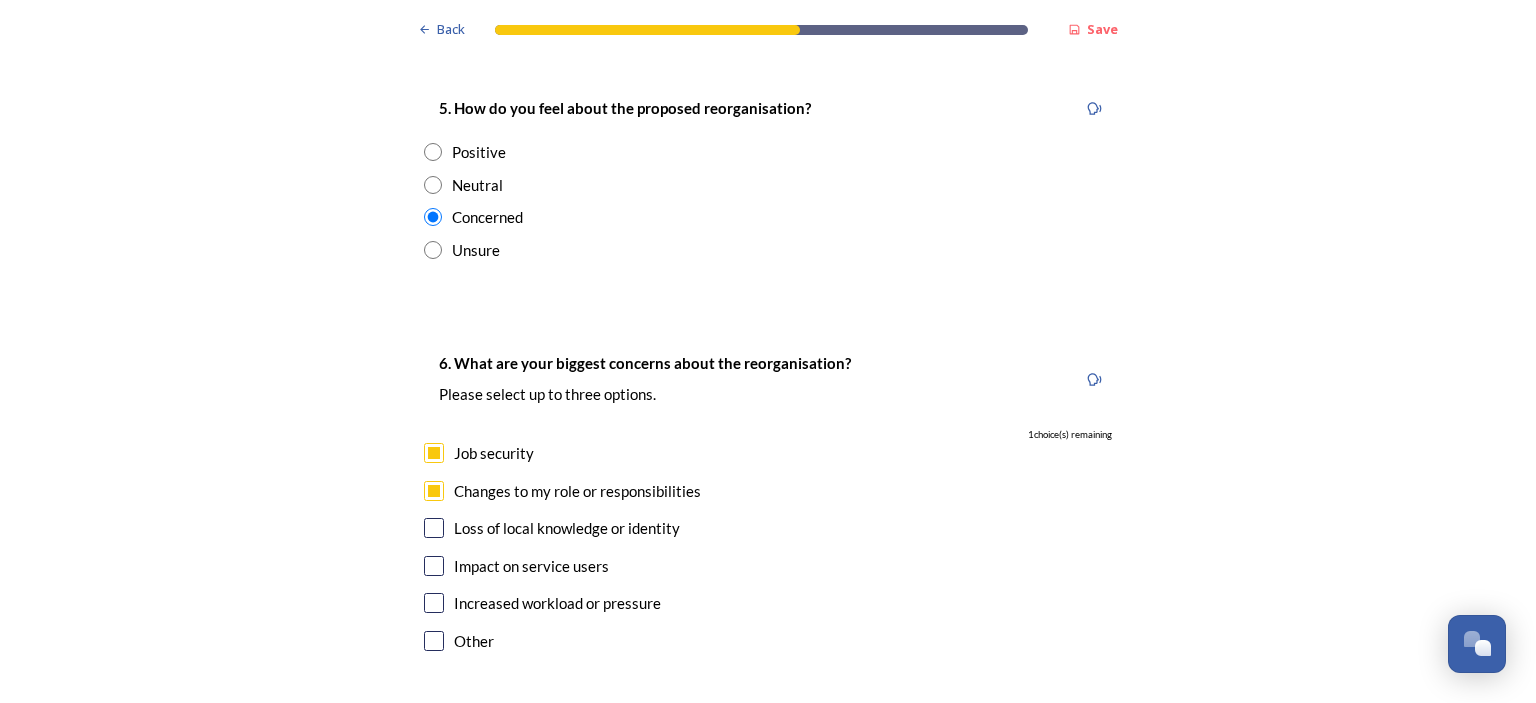 click at bounding box center [434, 603] 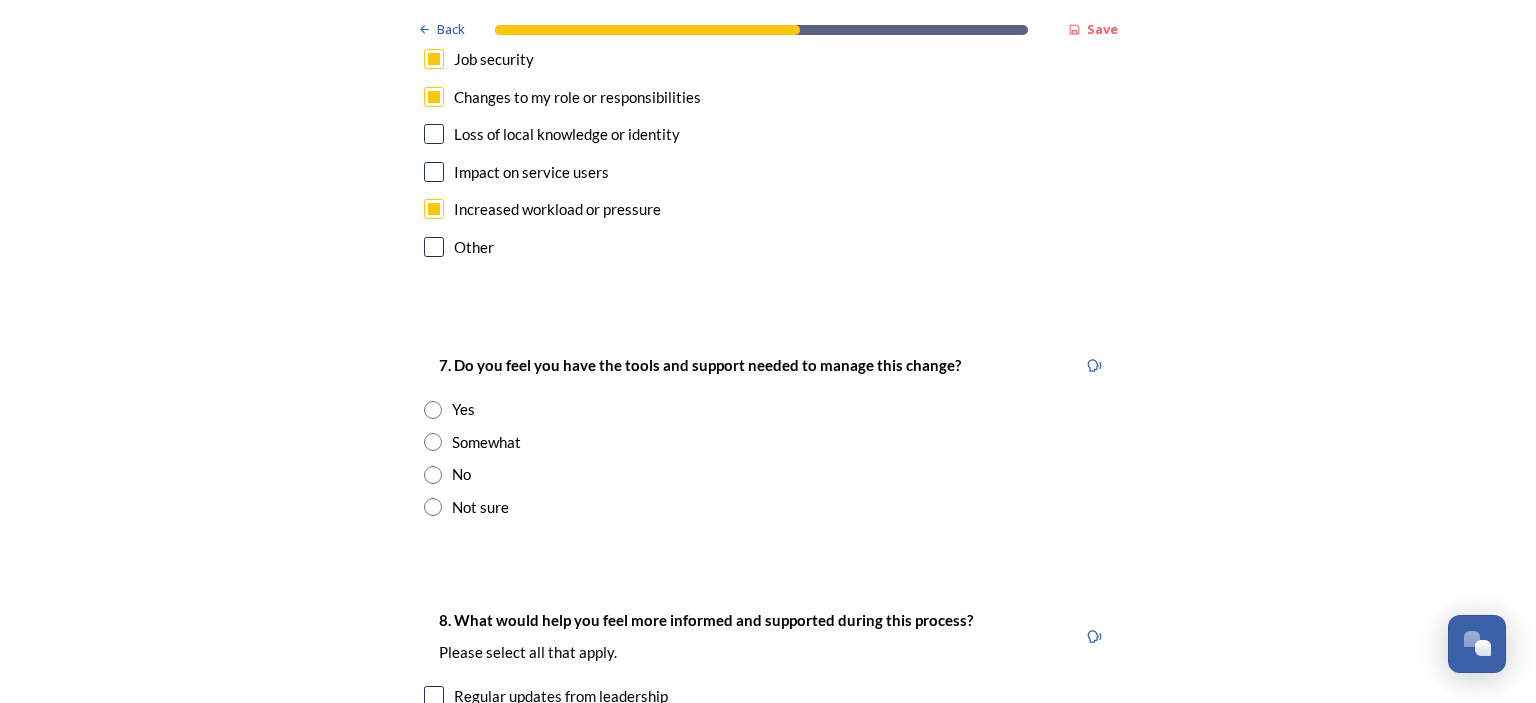 scroll, scrollTop: 4000, scrollLeft: 0, axis: vertical 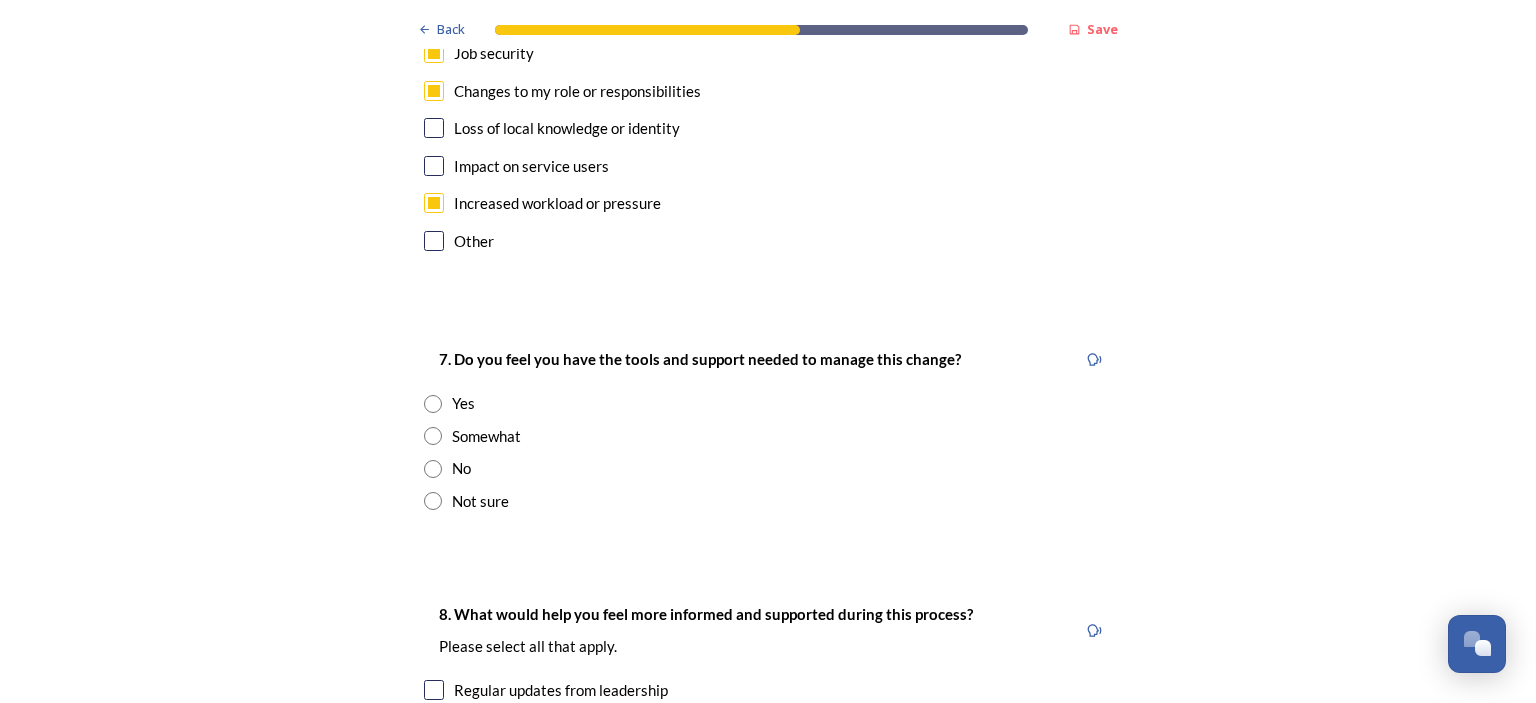 click on "7. Do you feel you have the tools and support needed to manage this change? Yes Somewhat No Not sure" at bounding box center [768, 429] 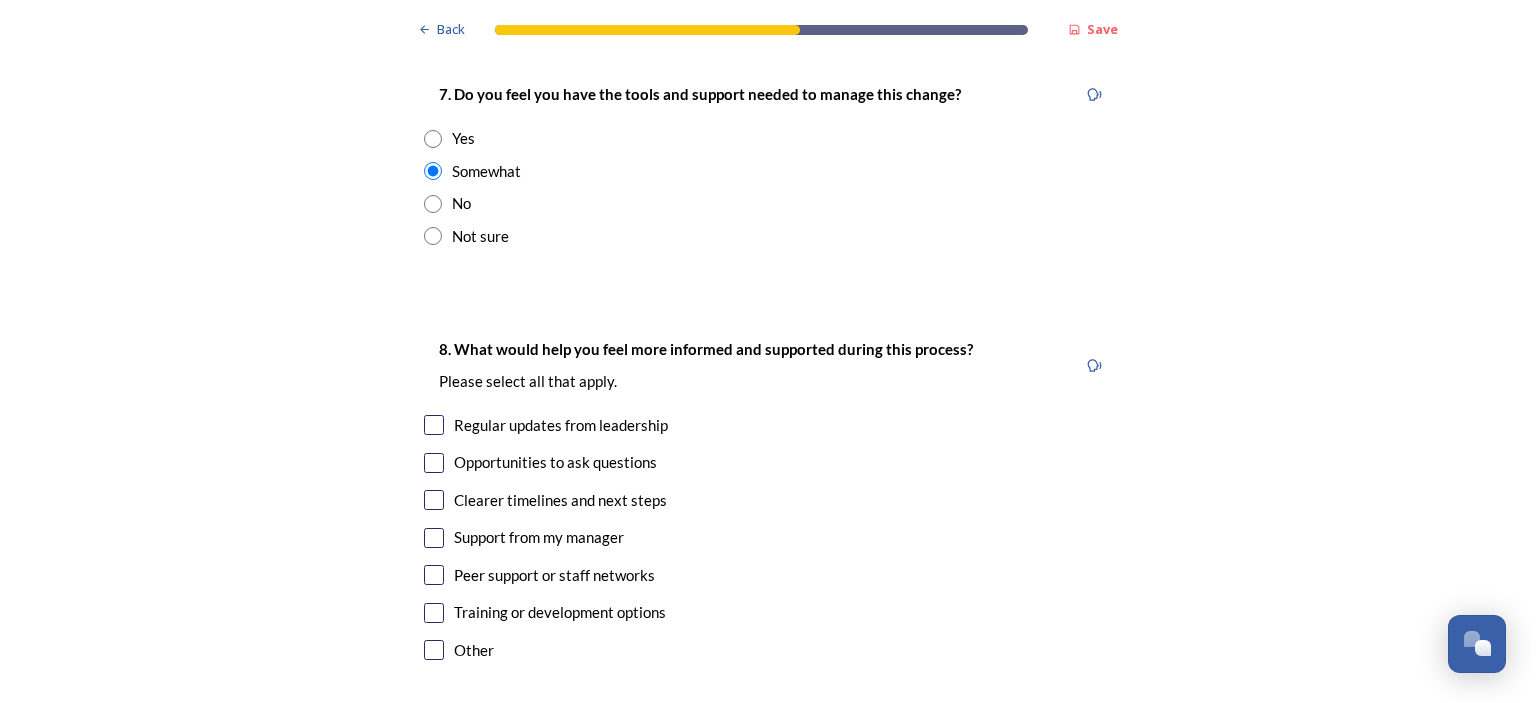 scroll, scrollTop: 4300, scrollLeft: 0, axis: vertical 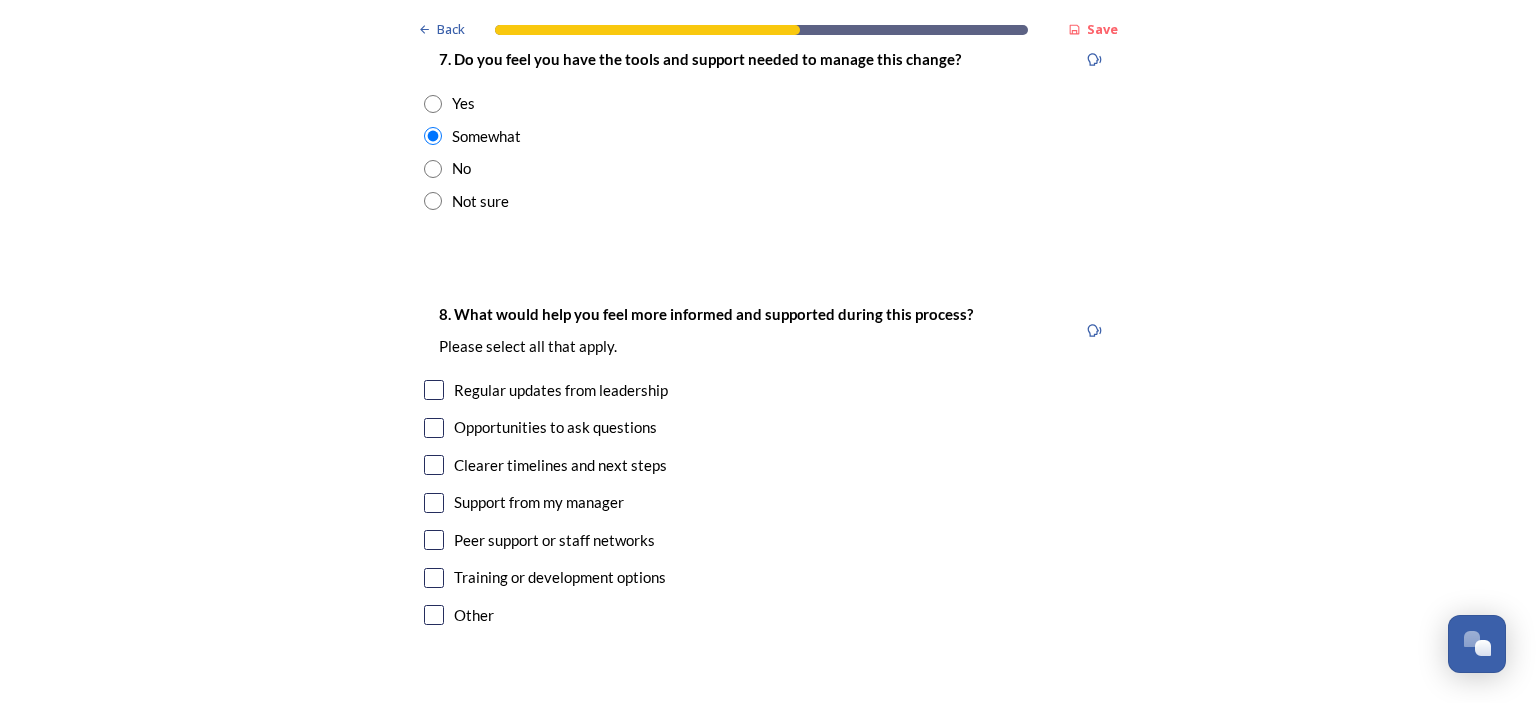 click at bounding box center [434, 578] 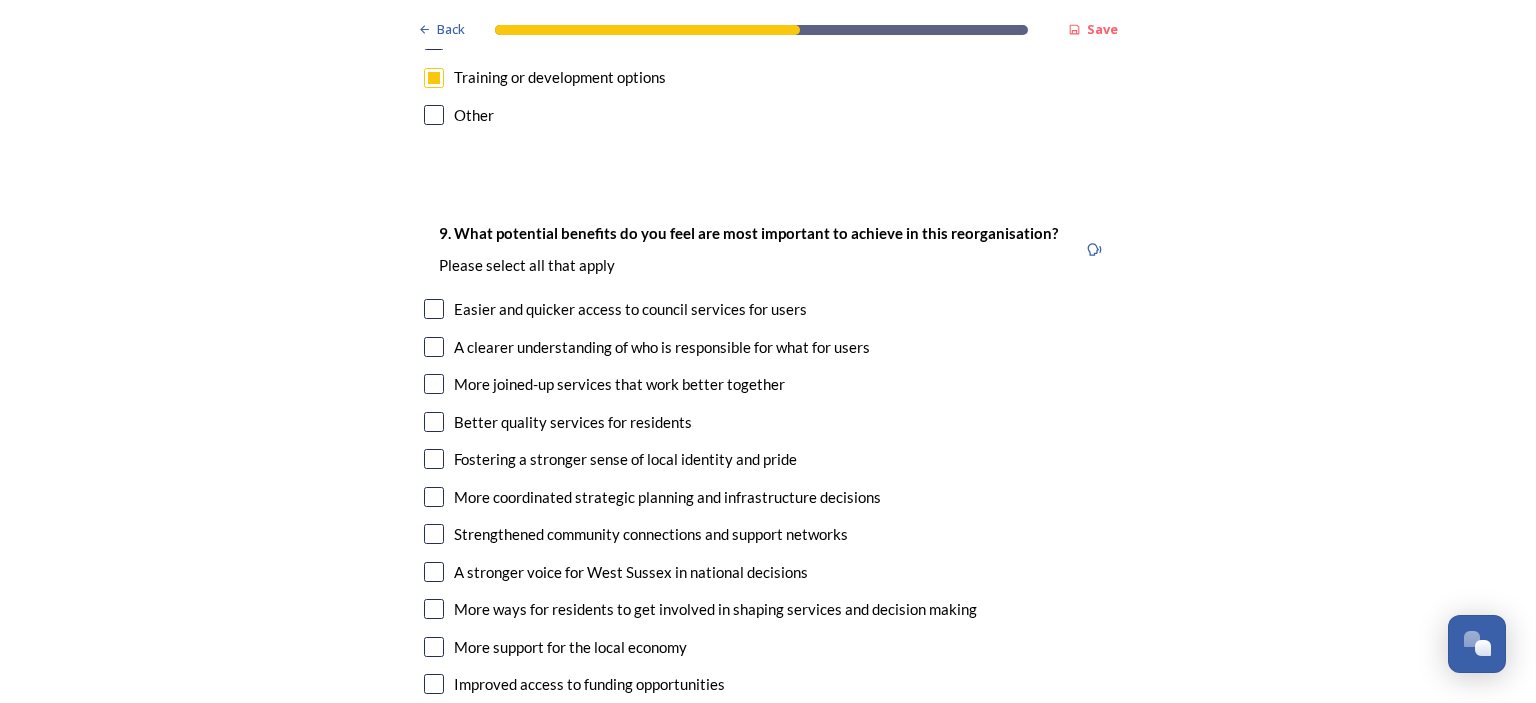 scroll, scrollTop: 4900, scrollLeft: 0, axis: vertical 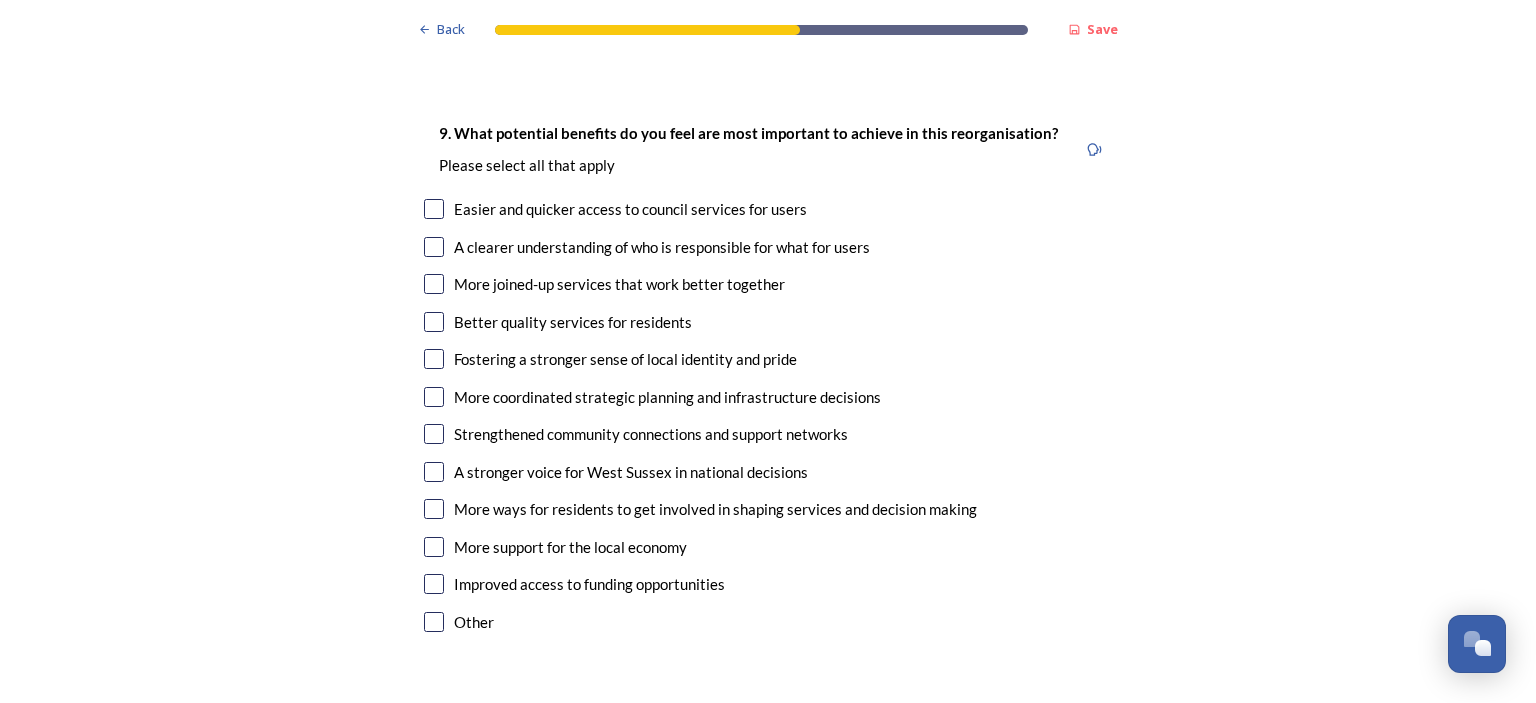 click at bounding box center (434, 584) 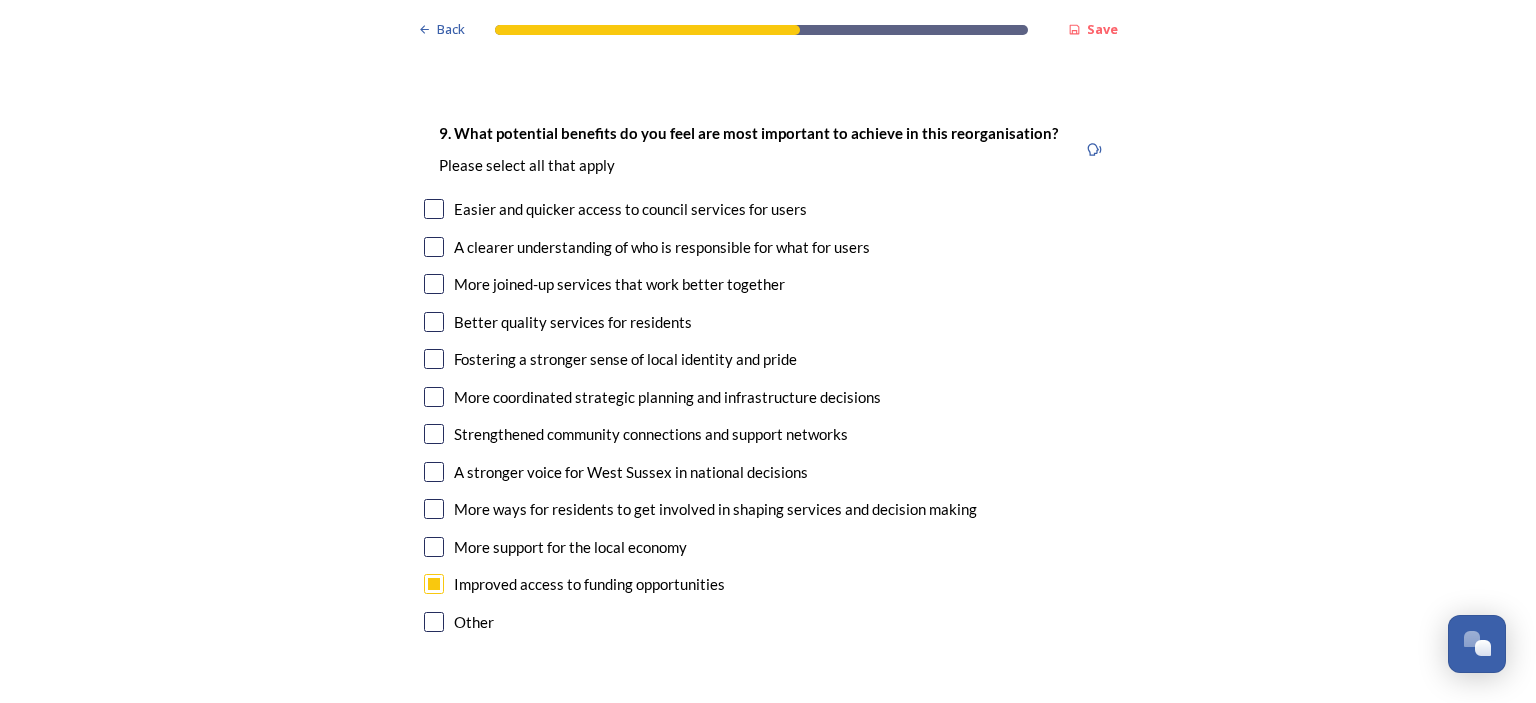 click at bounding box center [434, 547] 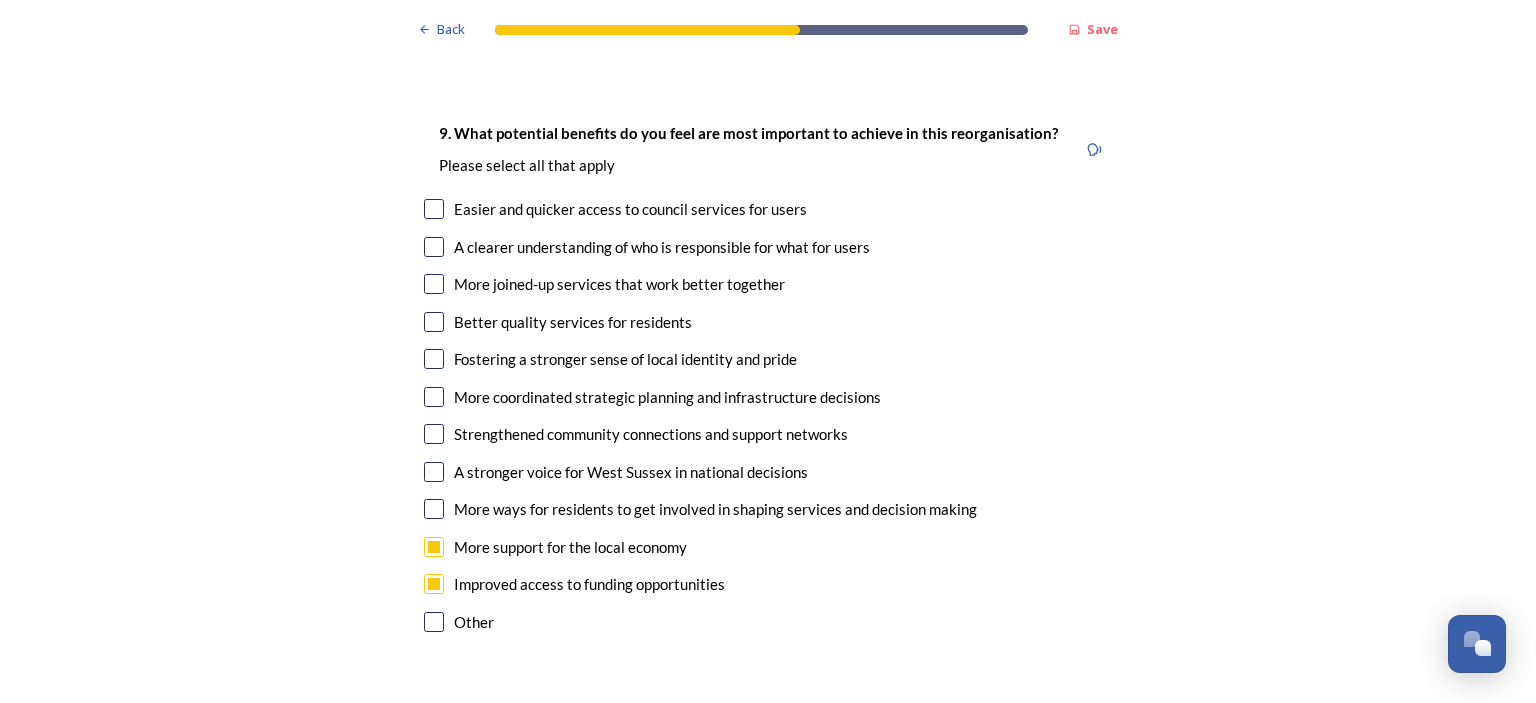 click at bounding box center [434, 209] 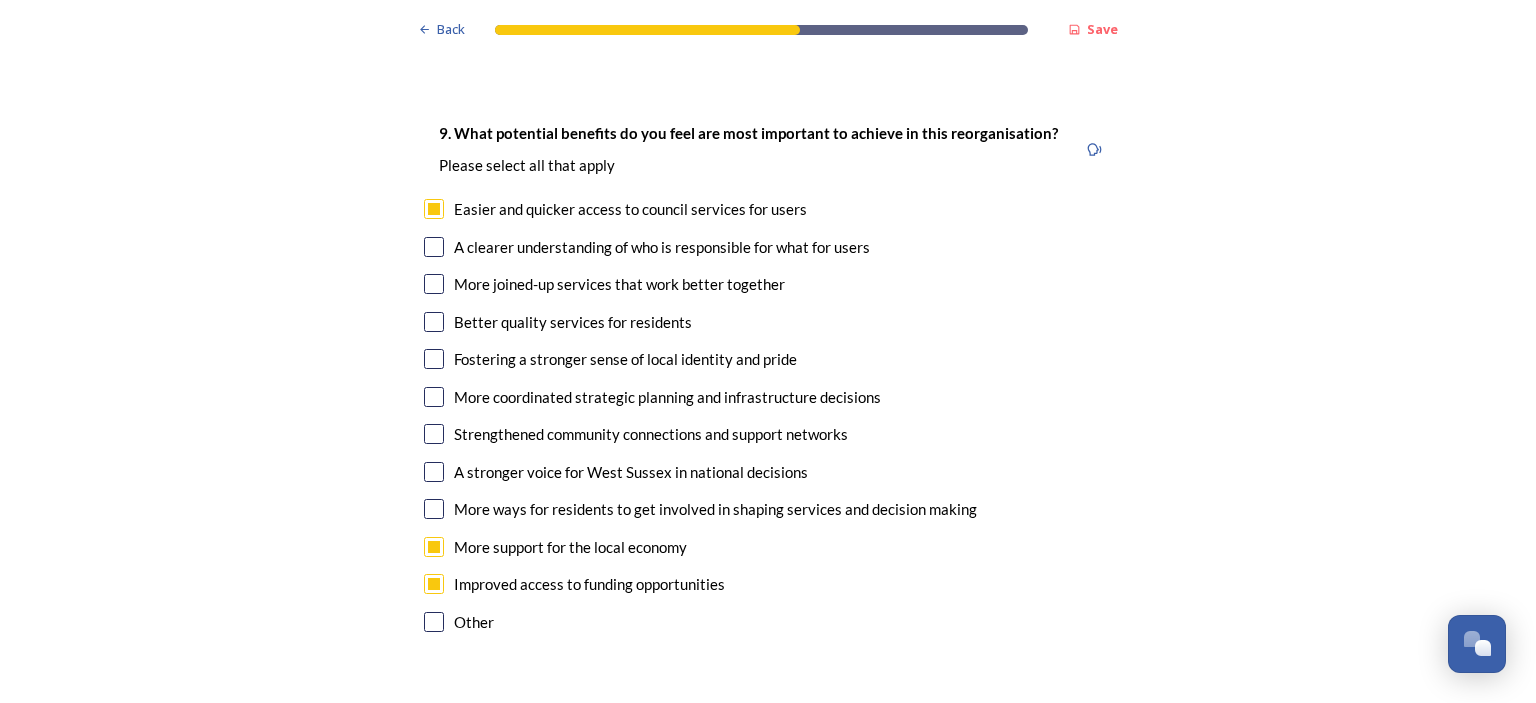 click at bounding box center (434, 472) 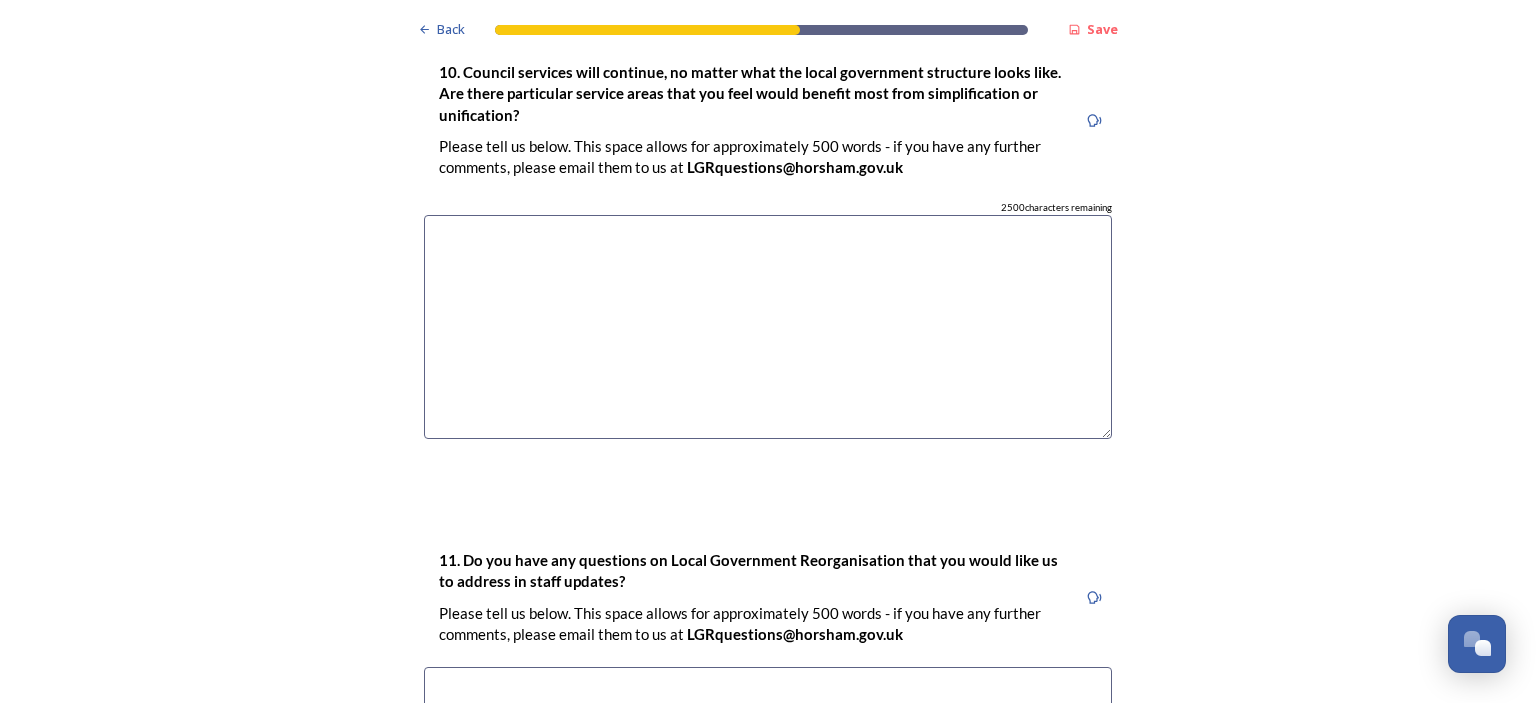 scroll, scrollTop: 5600, scrollLeft: 0, axis: vertical 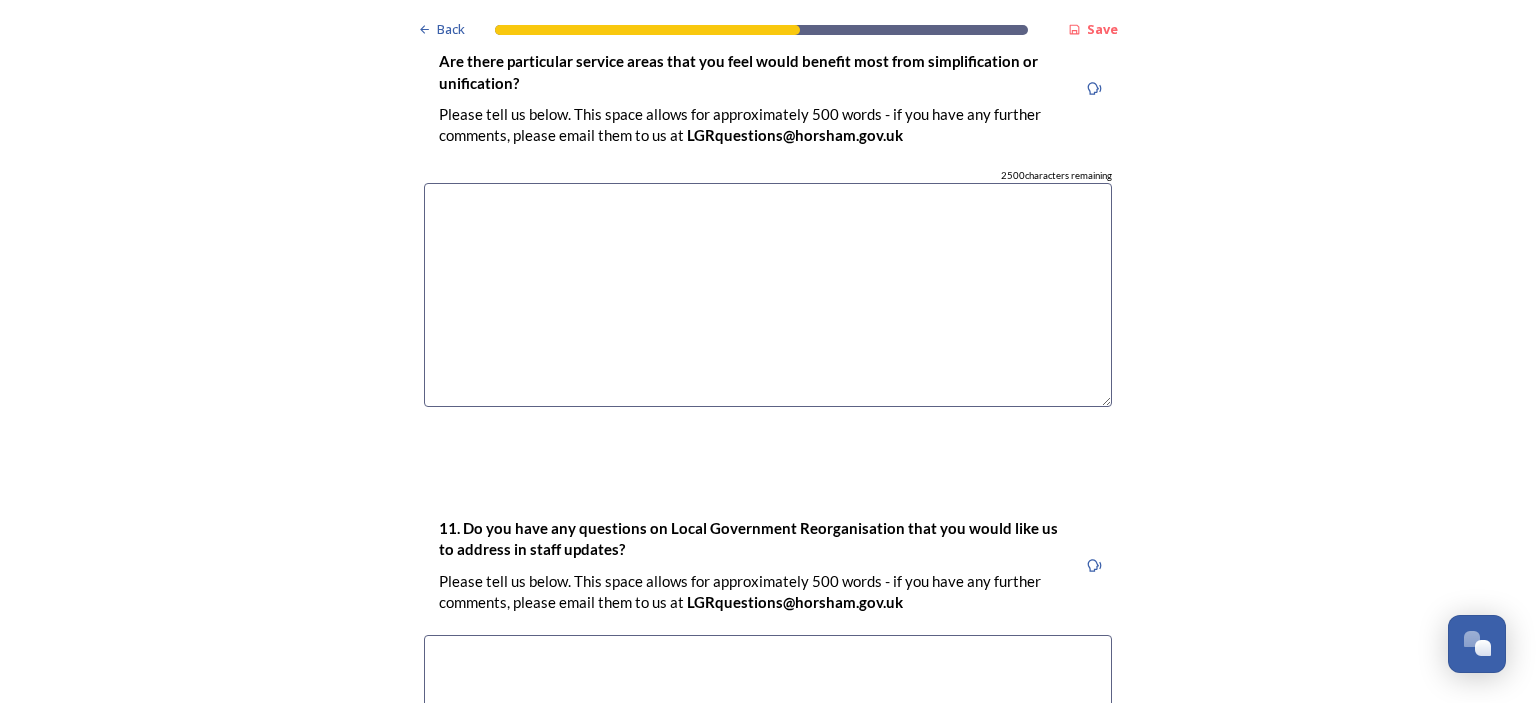 click at bounding box center [768, 295] 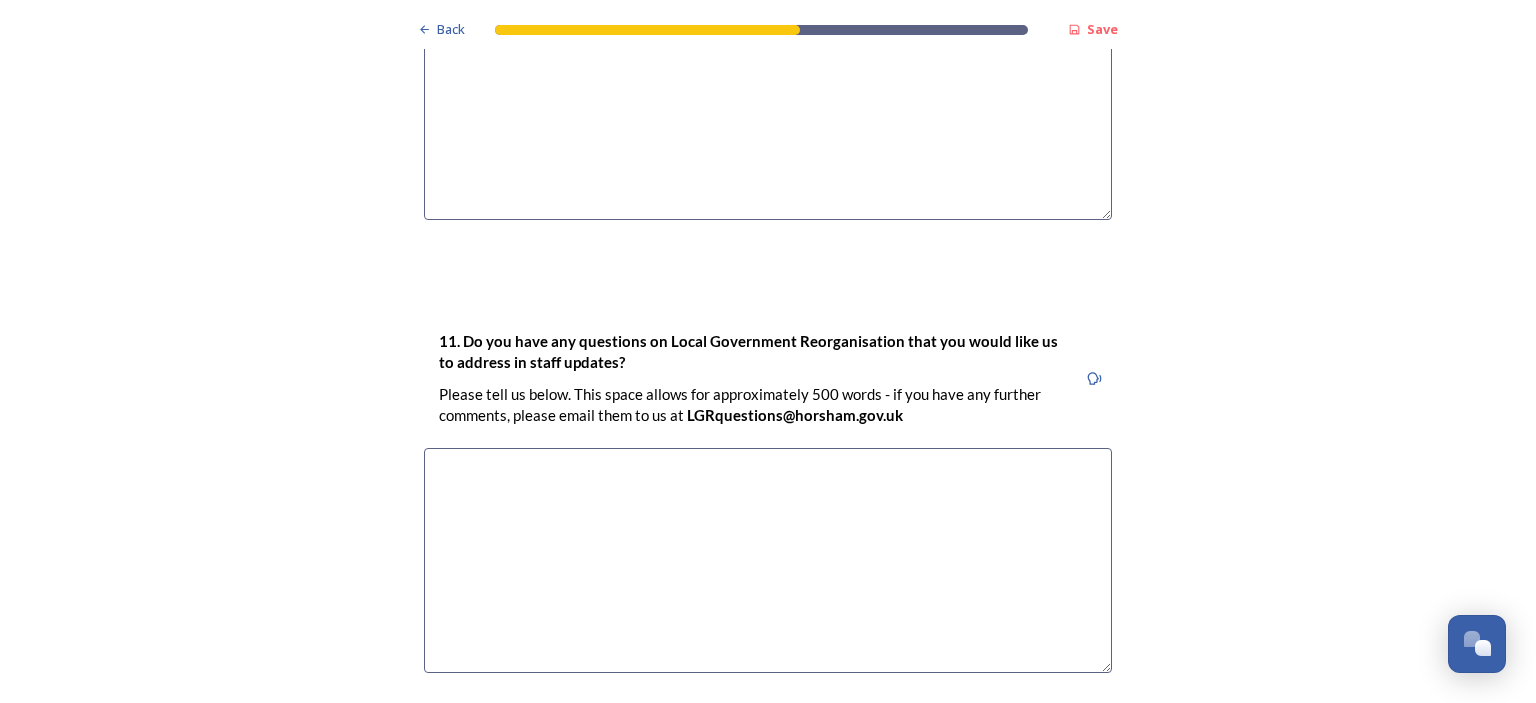 scroll, scrollTop: 5800, scrollLeft: 0, axis: vertical 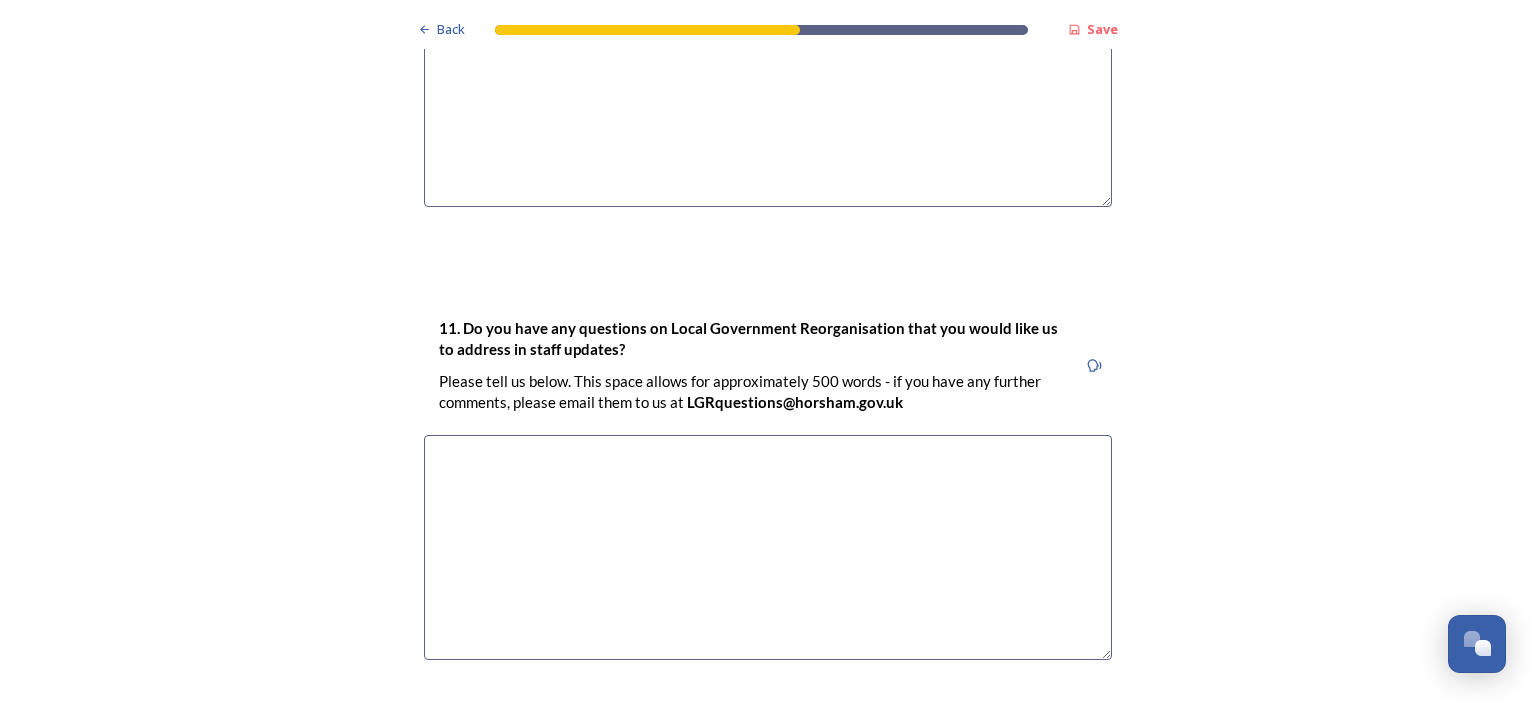 type on "-" 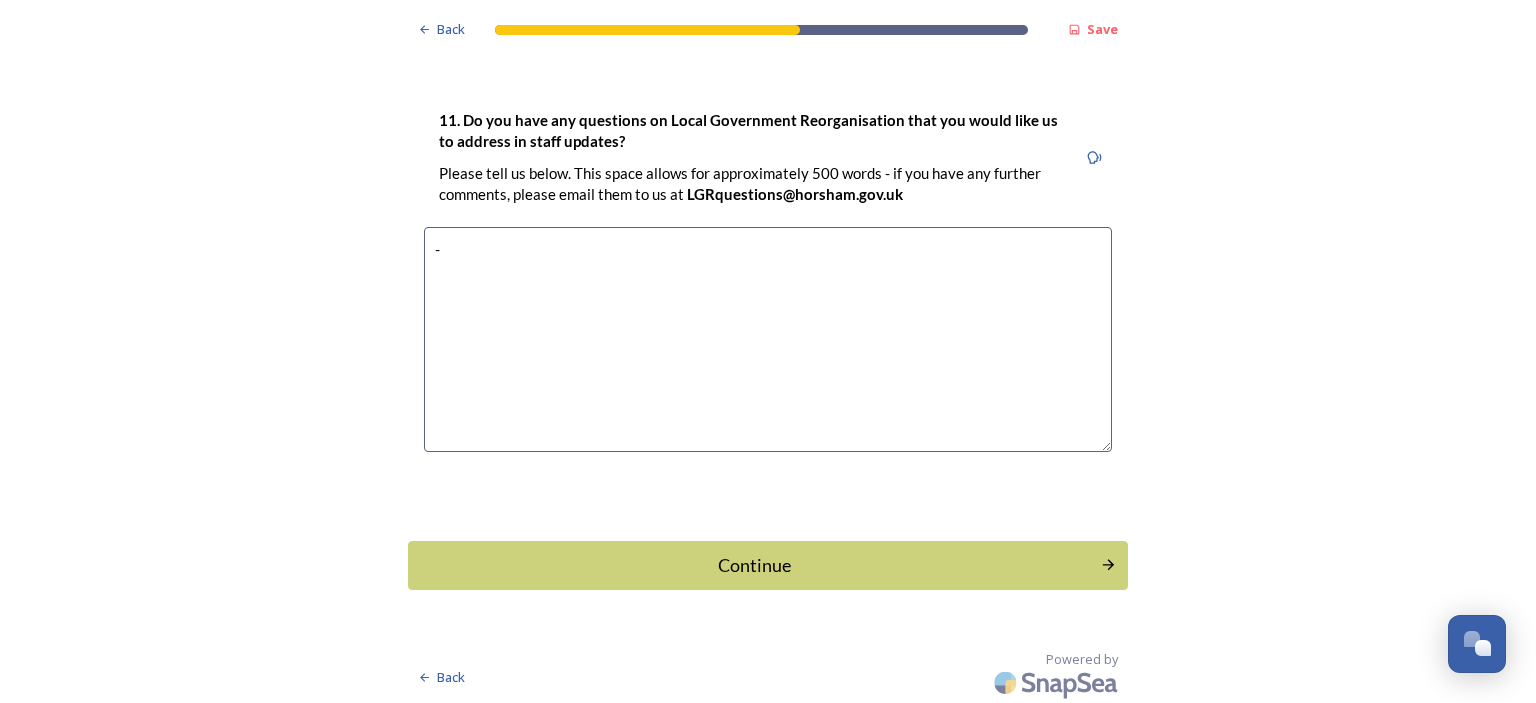 scroll, scrollTop: 6009, scrollLeft: 0, axis: vertical 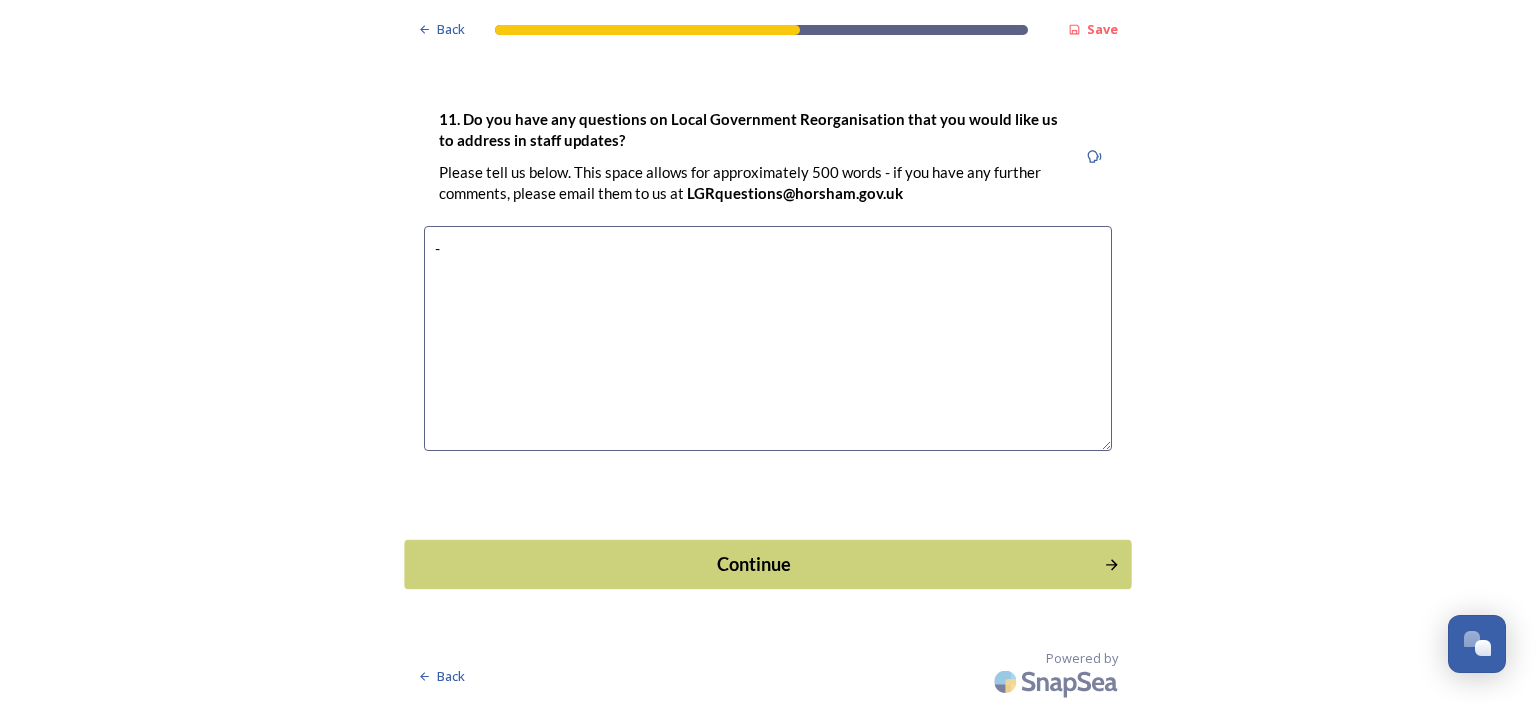 type on "-" 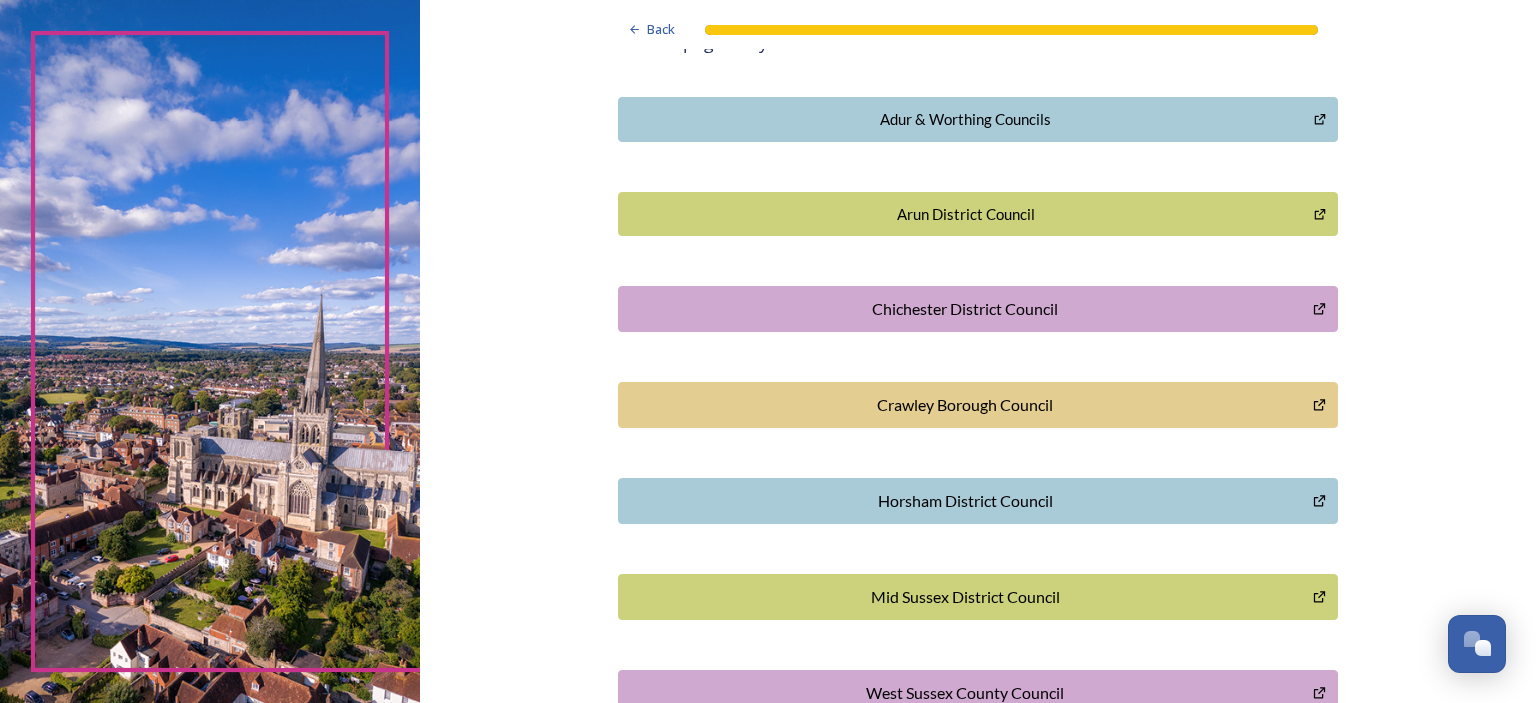 scroll, scrollTop: 500, scrollLeft: 0, axis: vertical 